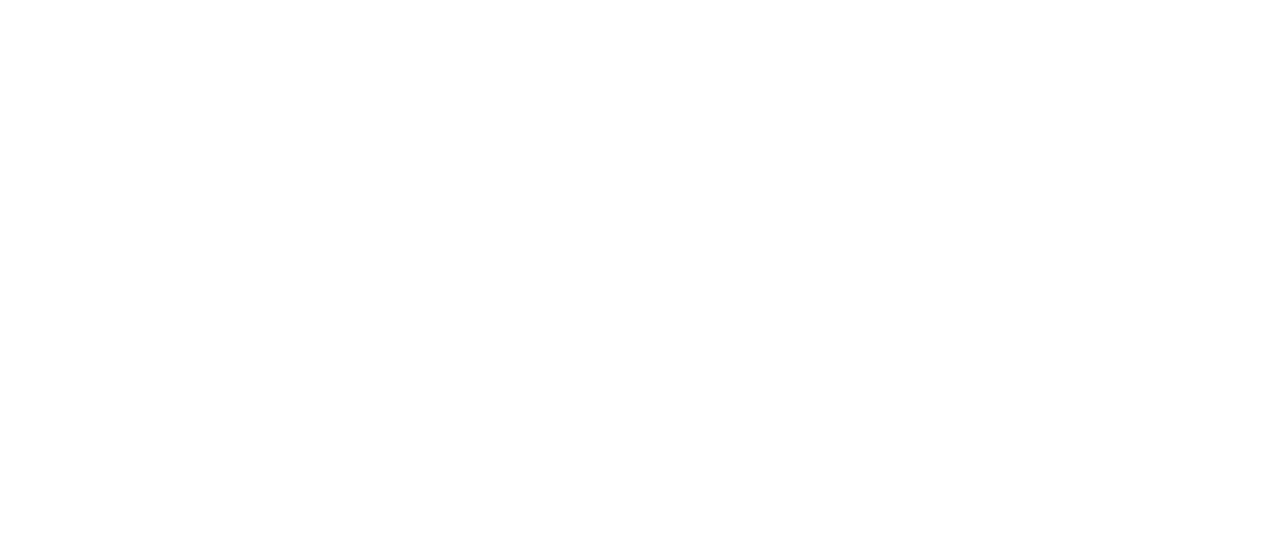 scroll, scrollTop: 0, scrollLeft: 0, axis: both 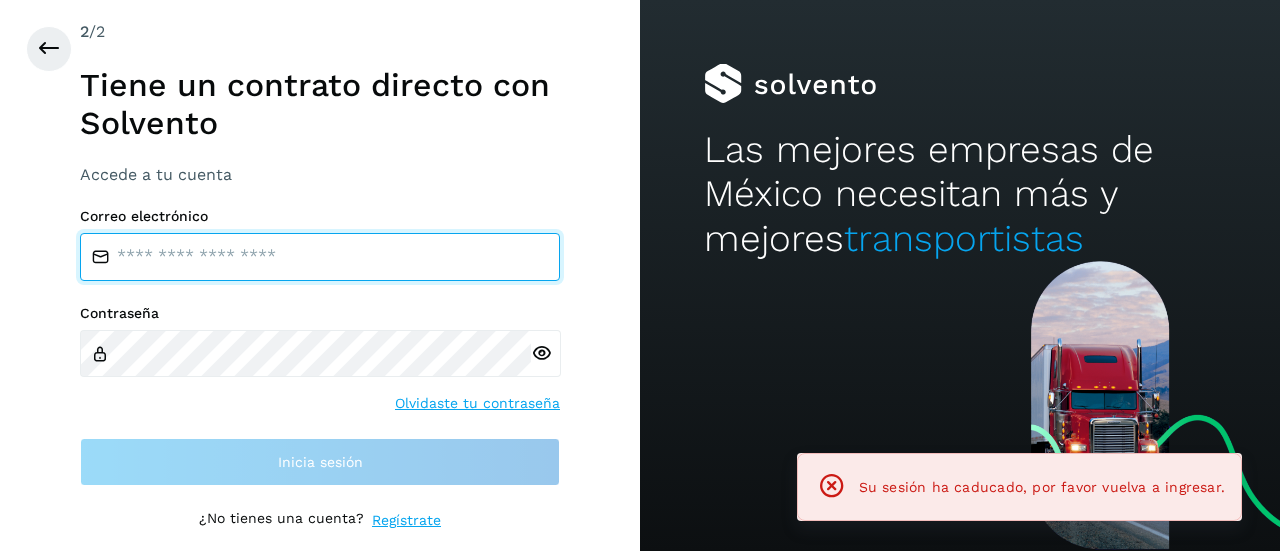 click at bounding box center (320, 257) 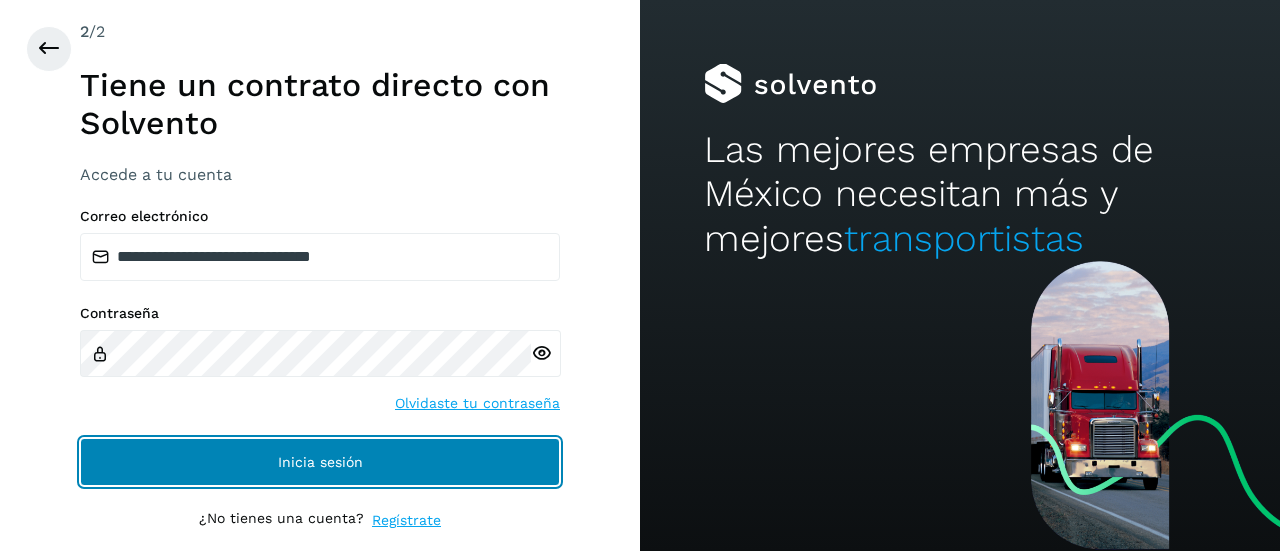 click on "Inicia sesión" at bounding box center (320, 462) 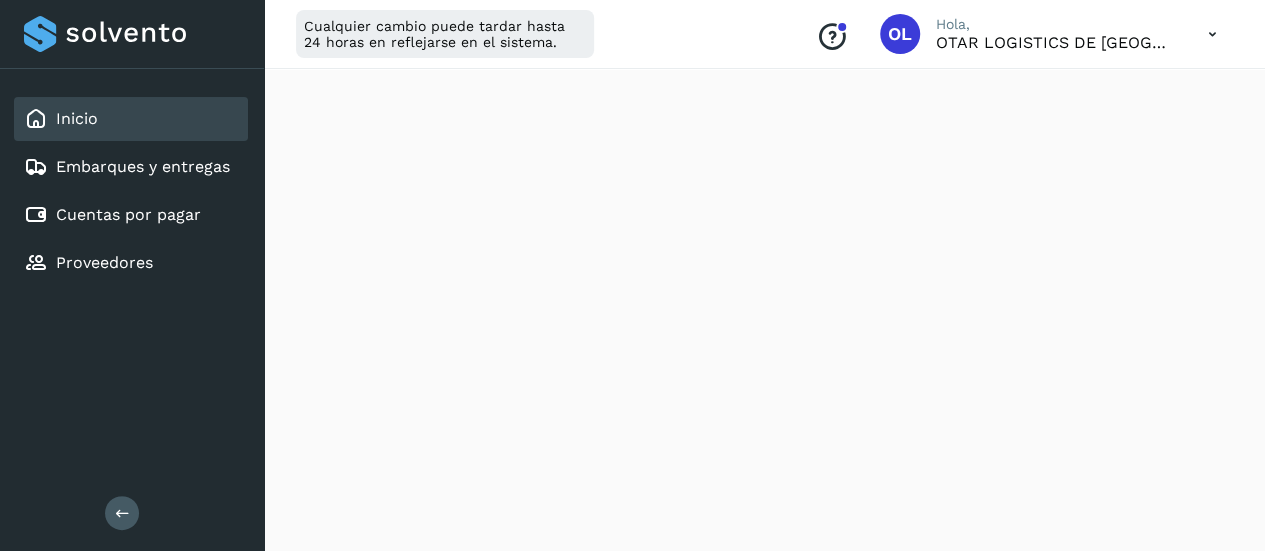 scroll, scrollTop: 0, scrollLeft: 0, axis: both 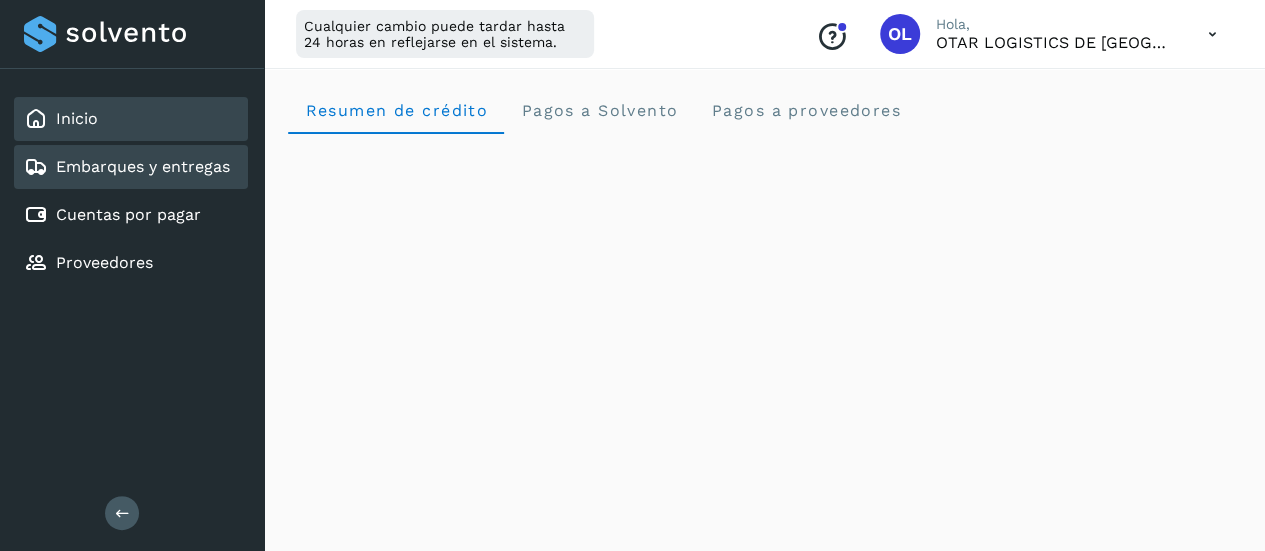 click on "Embarques y entregas" at bounding box center [143, 166] 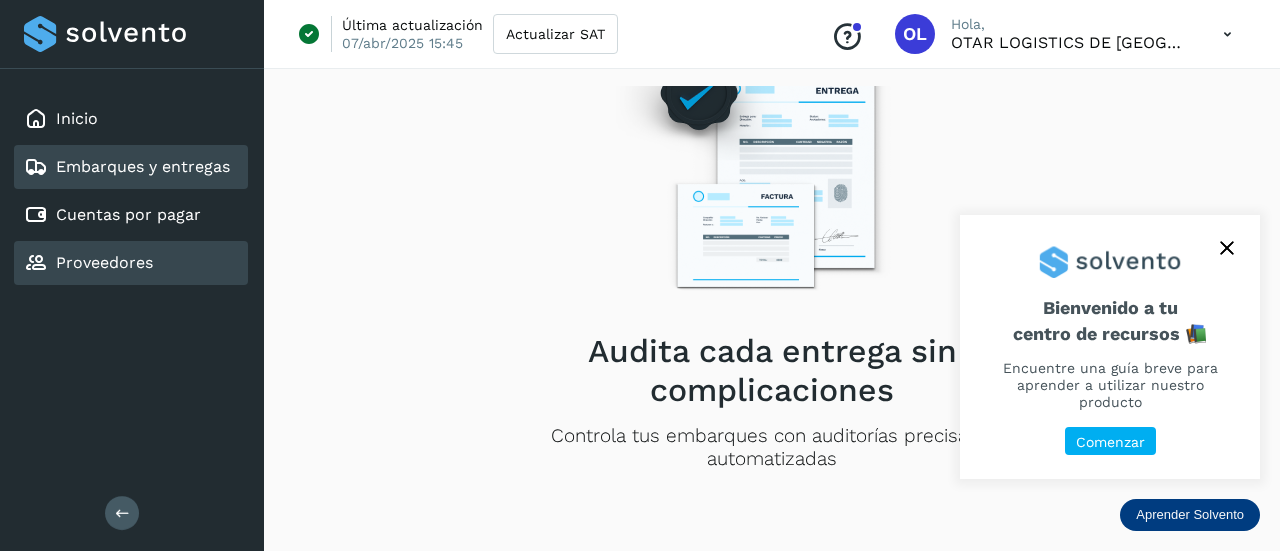 click on "Proveedores" 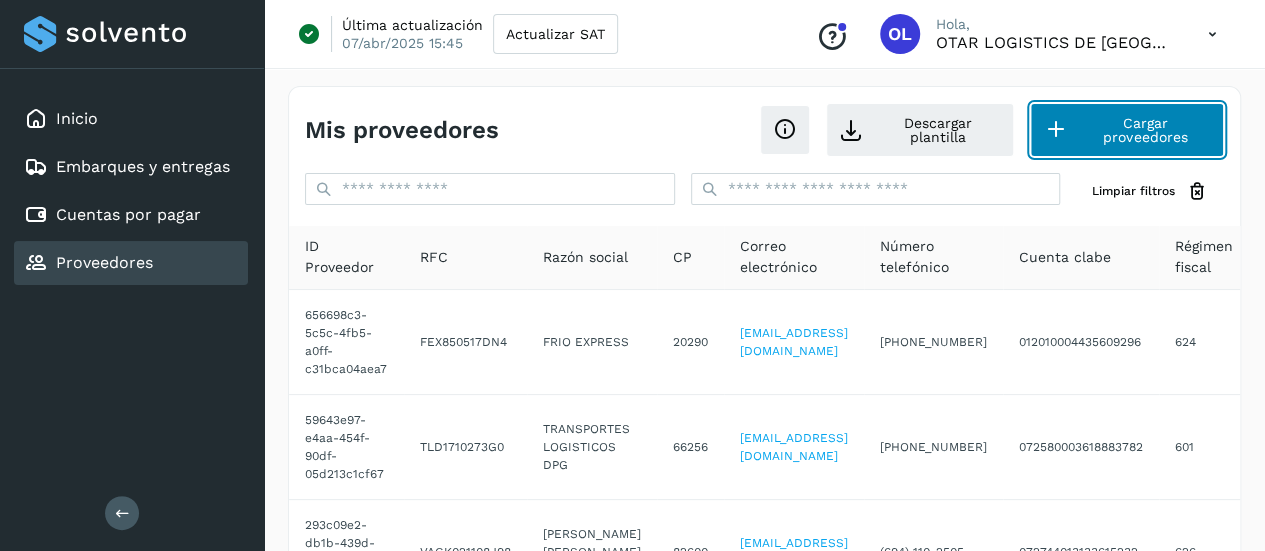 click on "Cargar proveedores" at bounding box center [1127, 130] 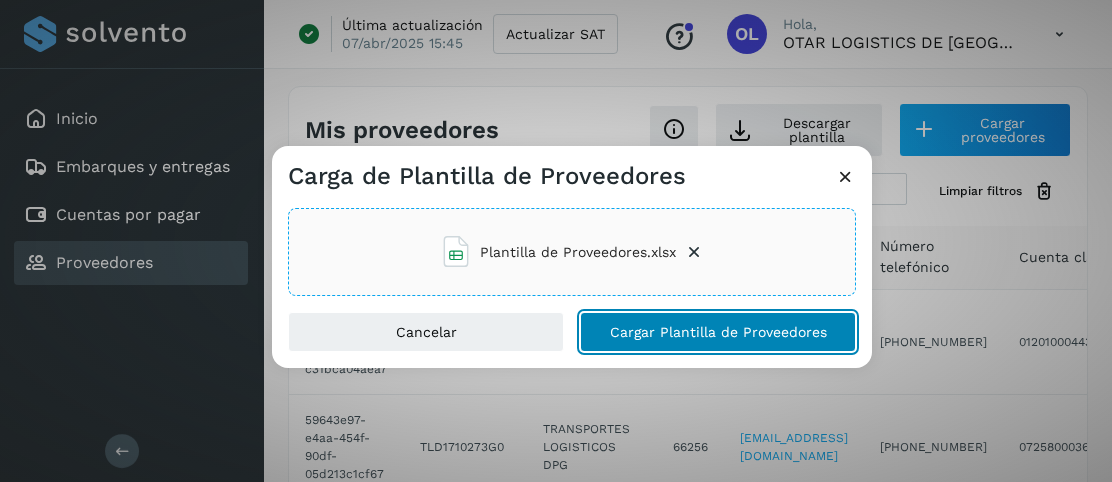 click on "Cargar Plantilla de Proveedores" 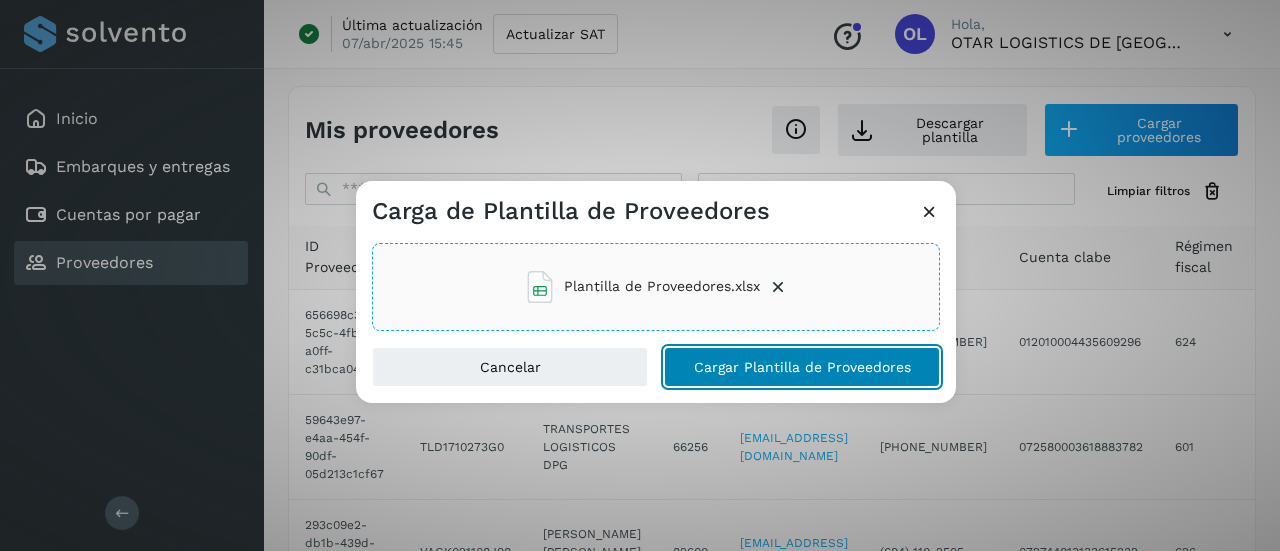 click on "Cargar Plantilla de Proveedores" 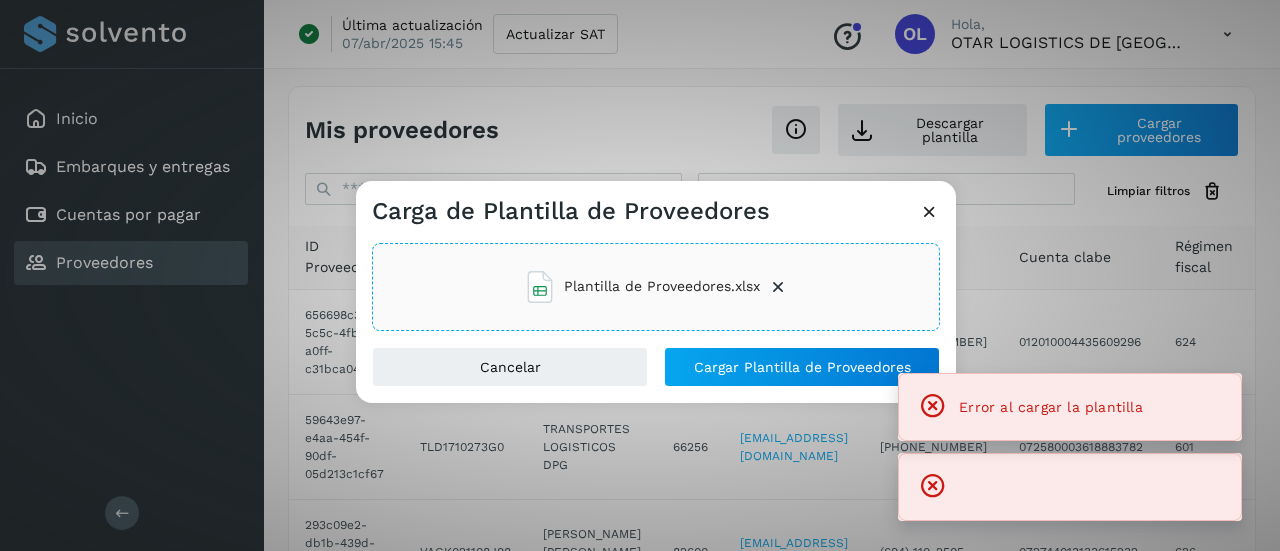 click at bounding box center [933, 406] 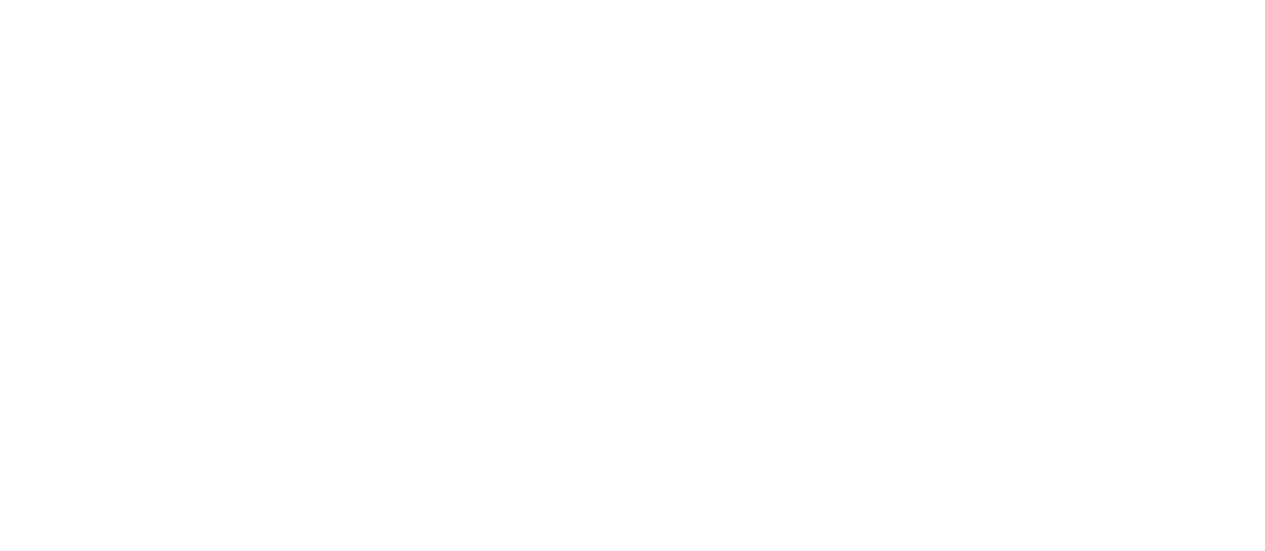 scroll, scrollTop: 0, scrollLeft: 0, axis: both 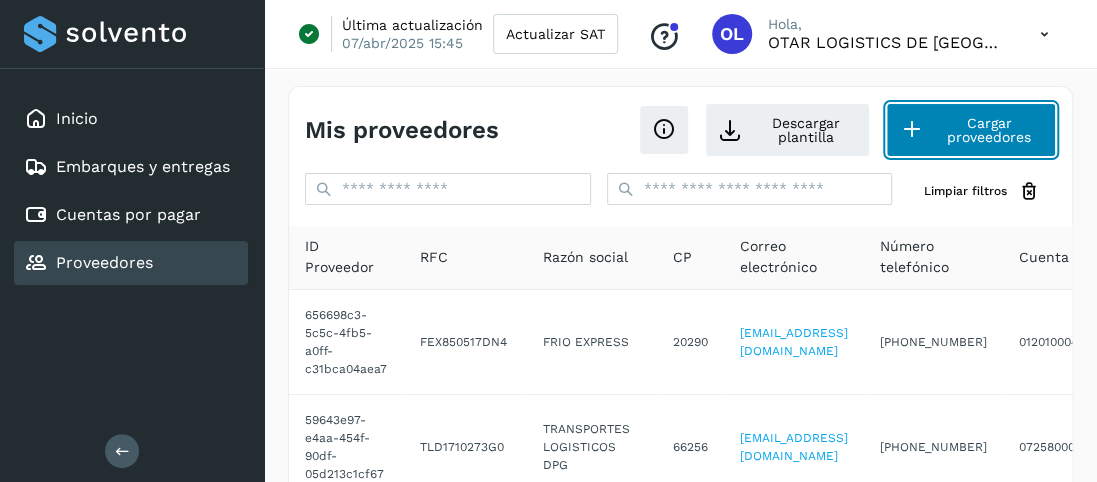 click on "Cargar proveedores" at bounding box center [971, 130] 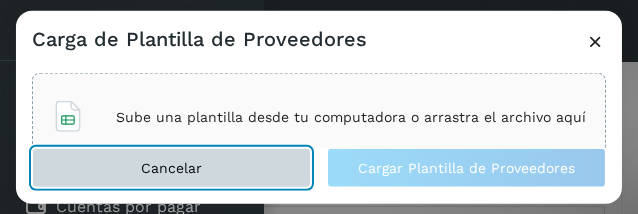 click on "Cancelar" 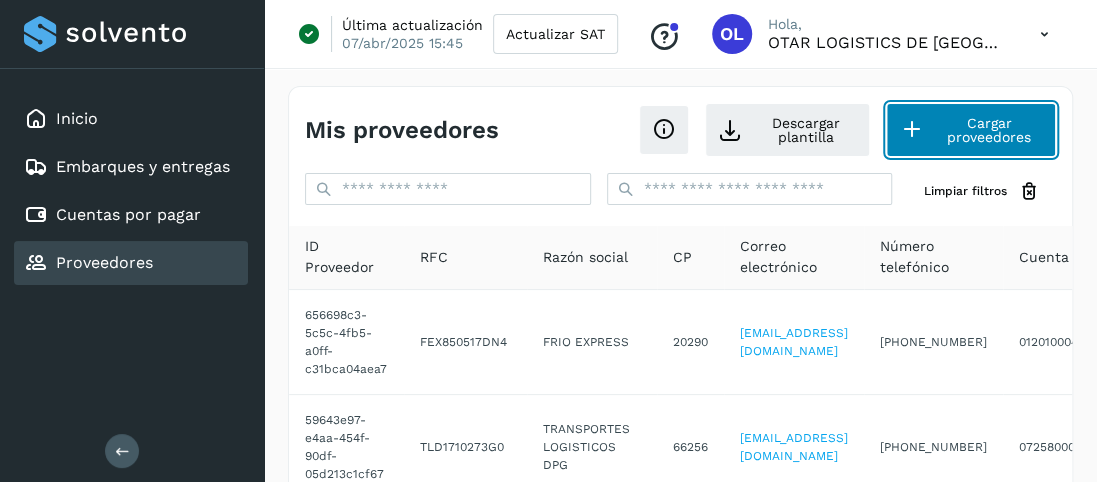 click on "Cargar proveedores" at bounding box center [971, 130] 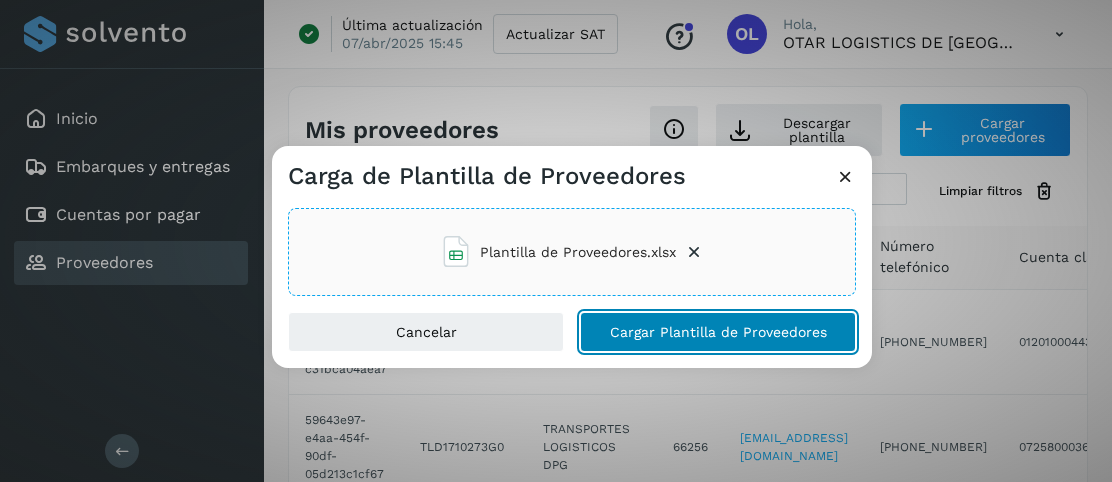 click on "Cargar Plantilla de Proveedores" 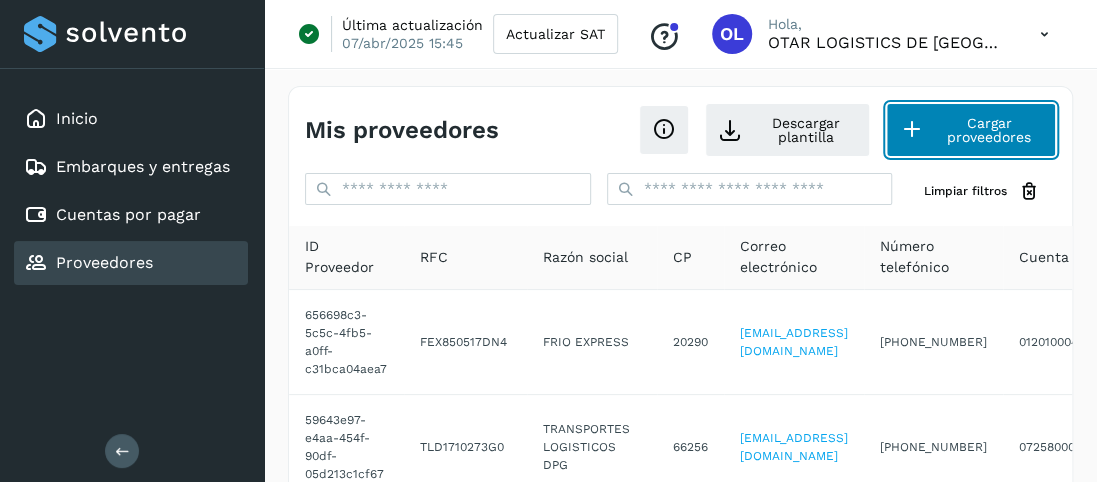 click on "Cargar proveedores" at bounding box center (971, 130) 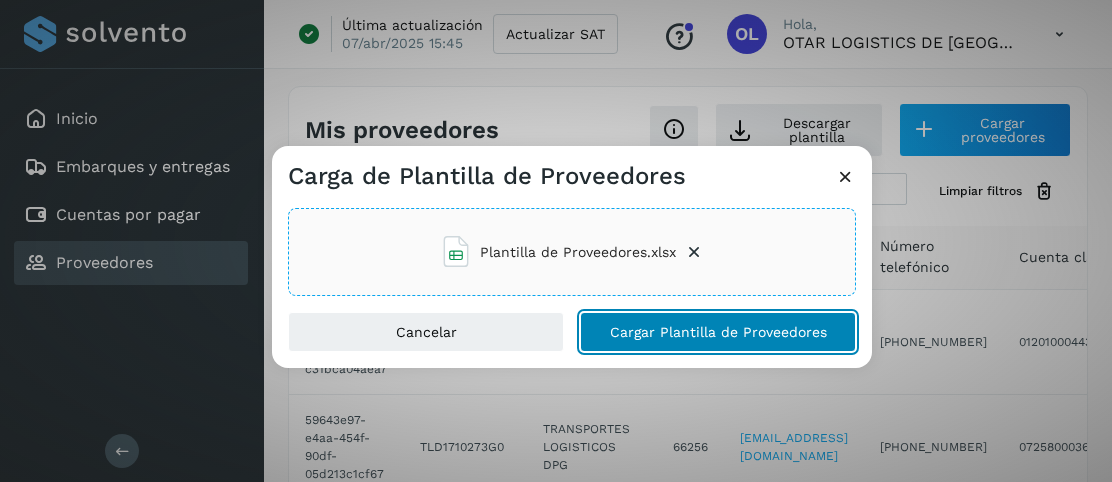 click on "Cargar Plantilla de Proveedores" 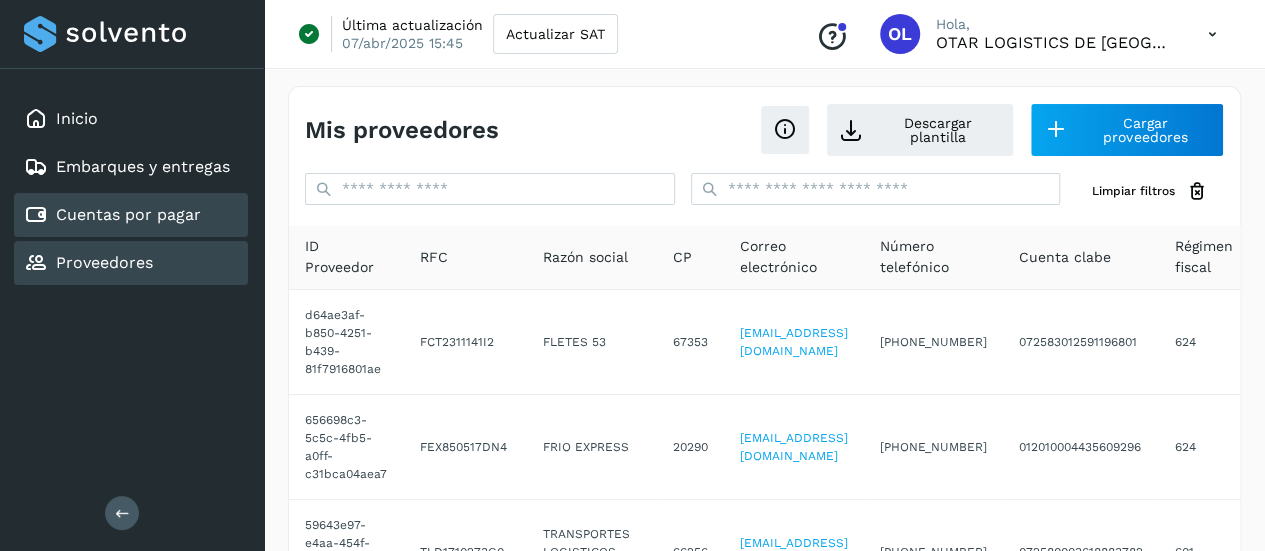 click on "Cuentas por pagar" at bounding box center [128, 214] 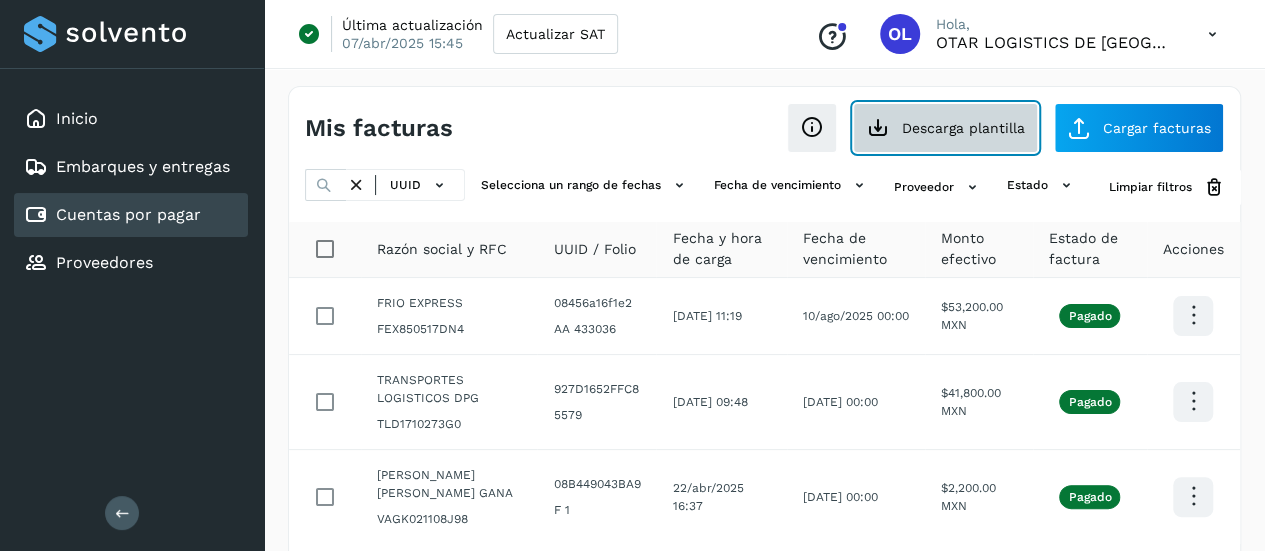 click on "Descarga plantilla" 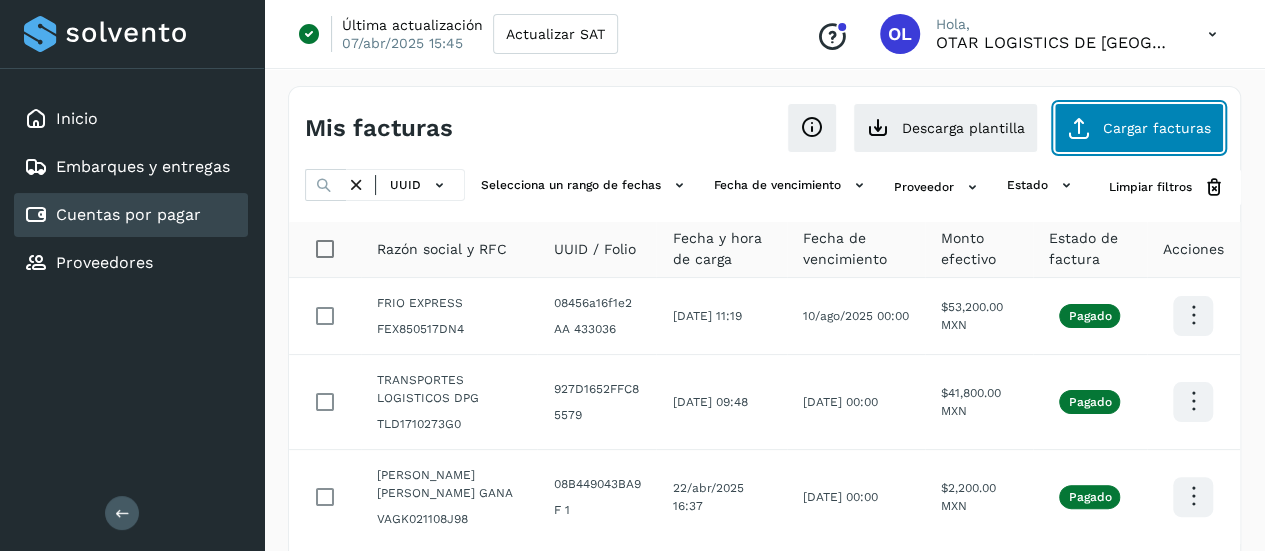 click on "Cargar facturas" 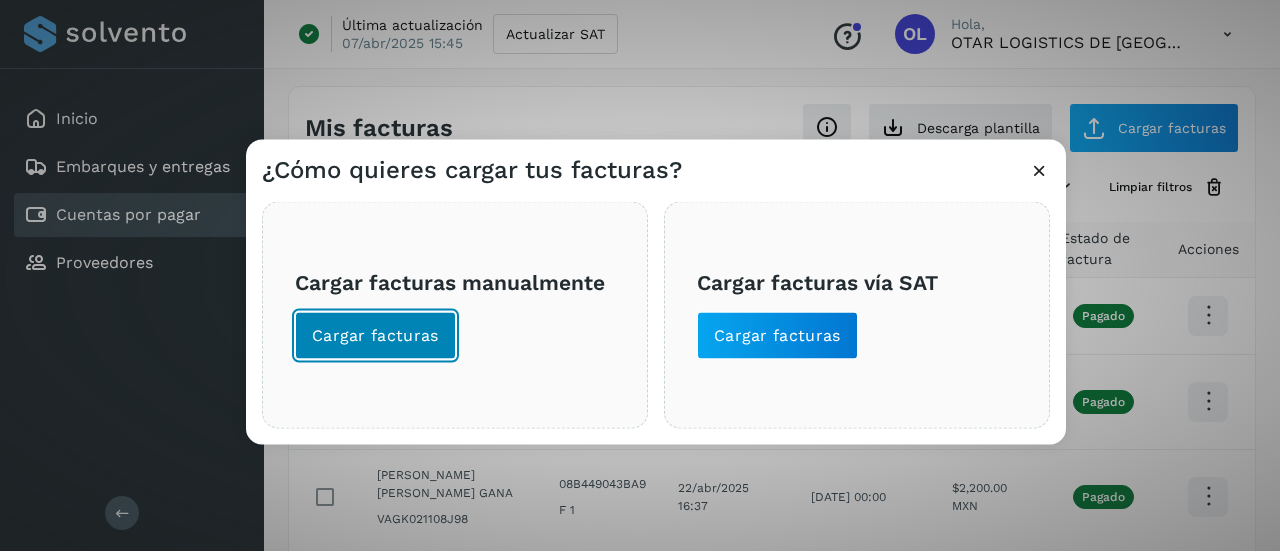 click on "Cargar facturas" at bounding box center (375, 335) 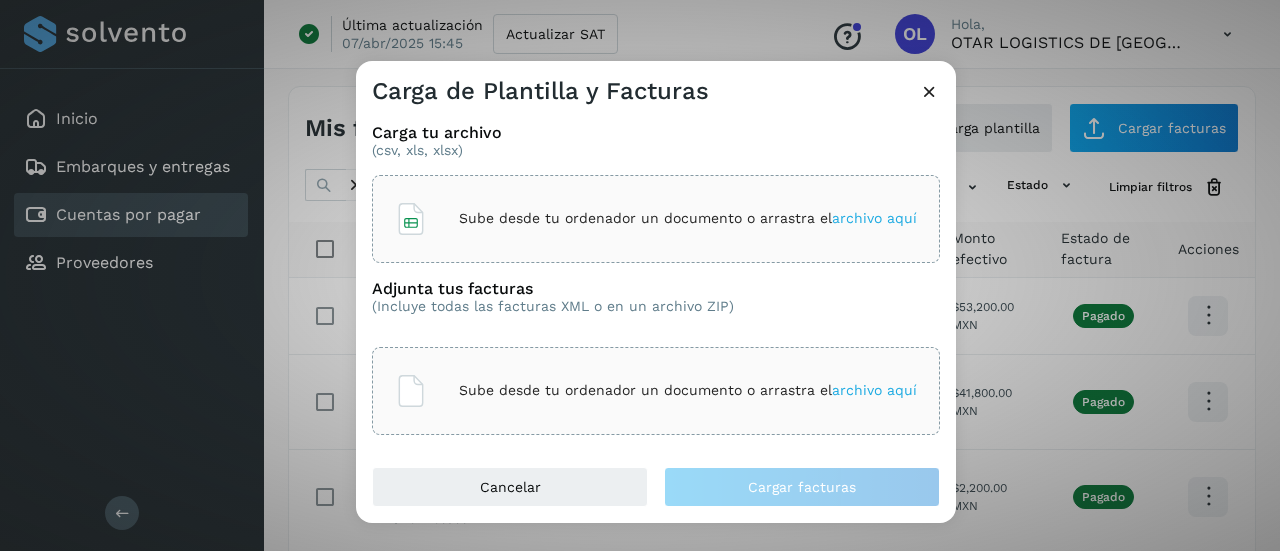 click on "archivo aquí" at bounding box center [874, 218] 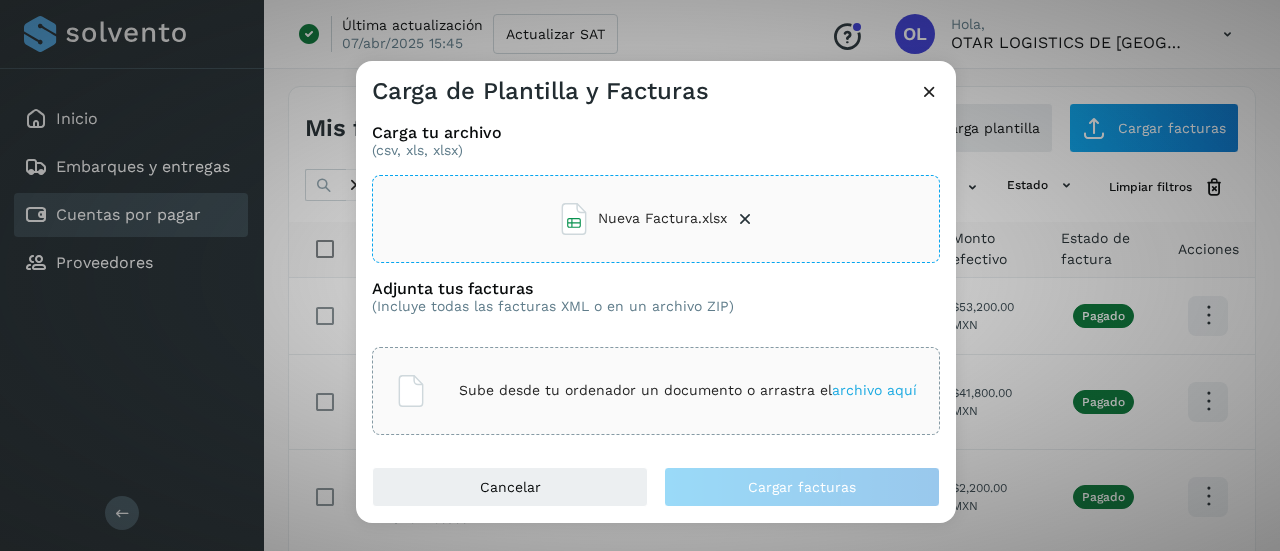 click on "archivo aquí" at bounding box center (874, 390) 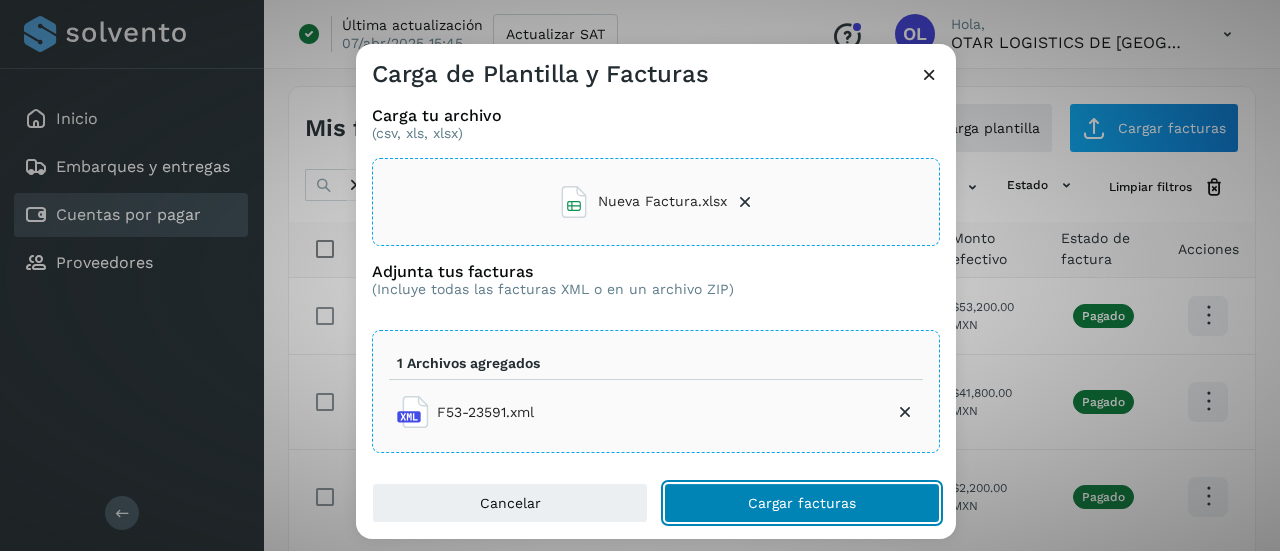click on "Cargar facturas" 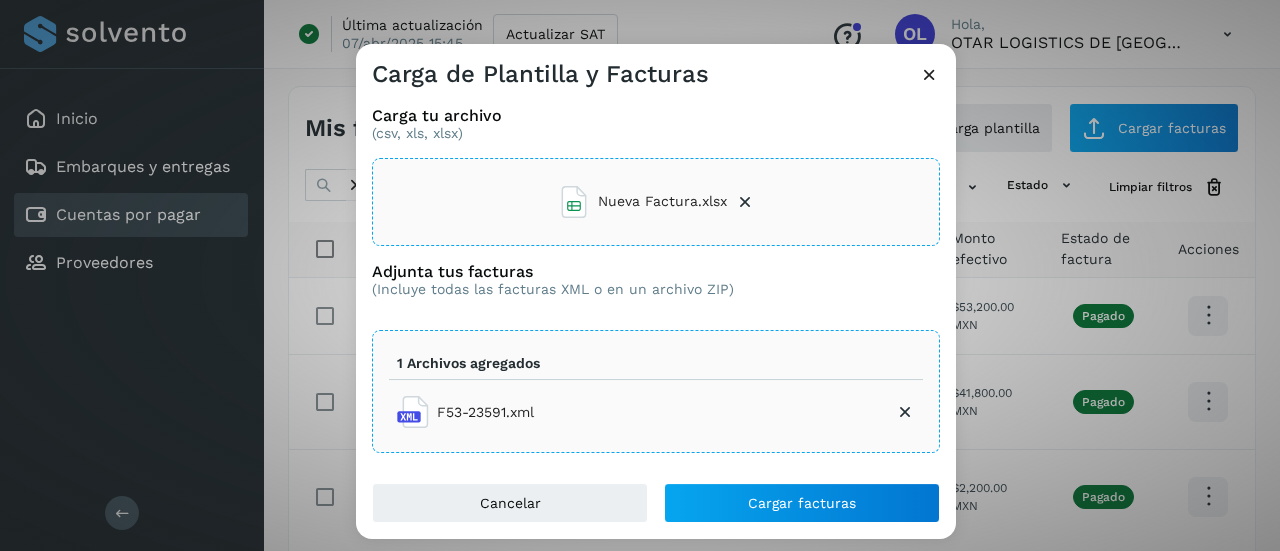 click at bounding box center (745, 202) 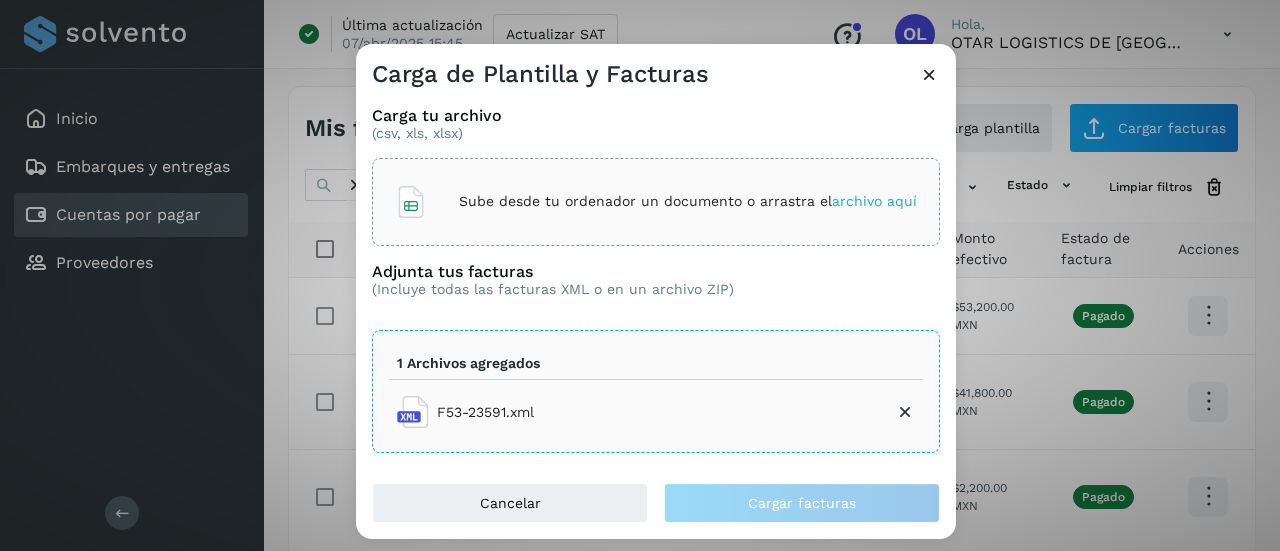 click on "Sube desde tu ordenador un documento o arrastra el  archivo aquí" 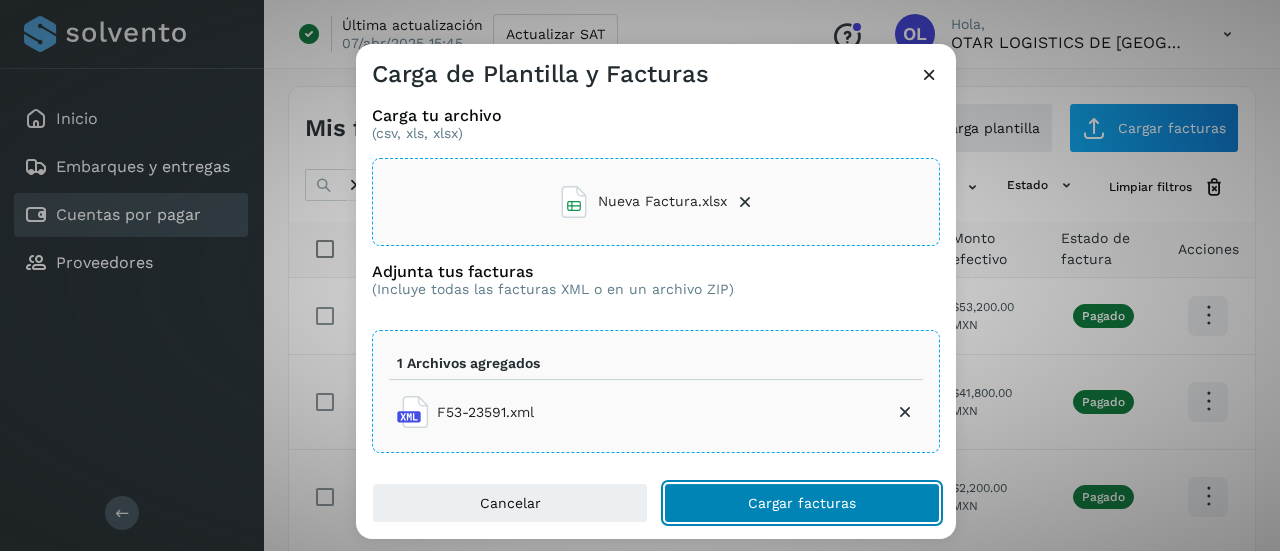click on "Cargar facturas" 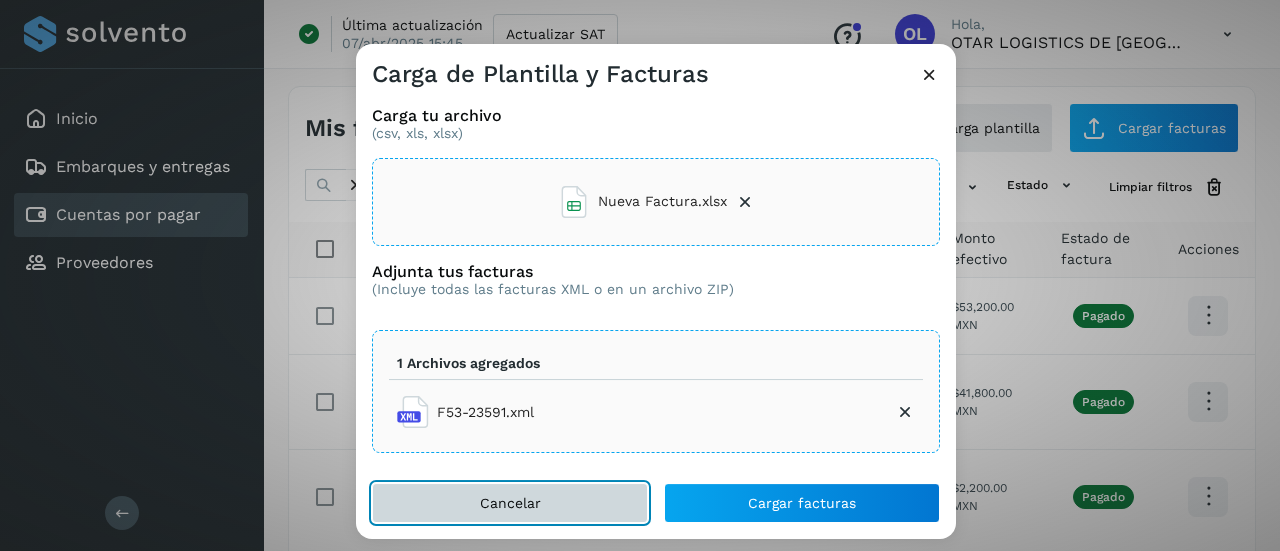 click on "Cancelar" 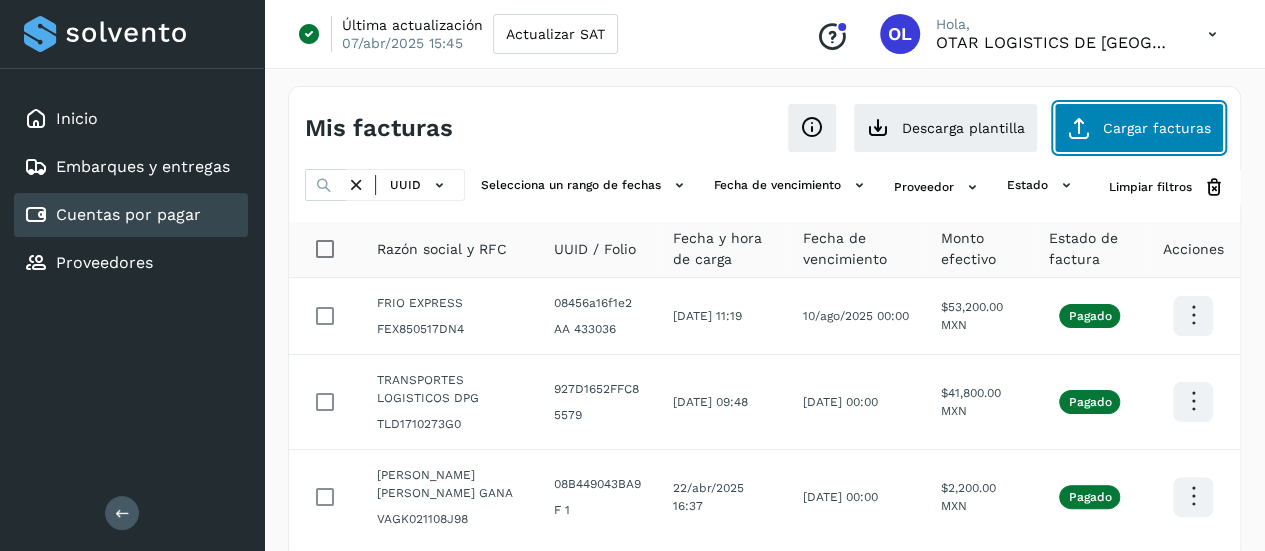 click on "Cargar facturas" 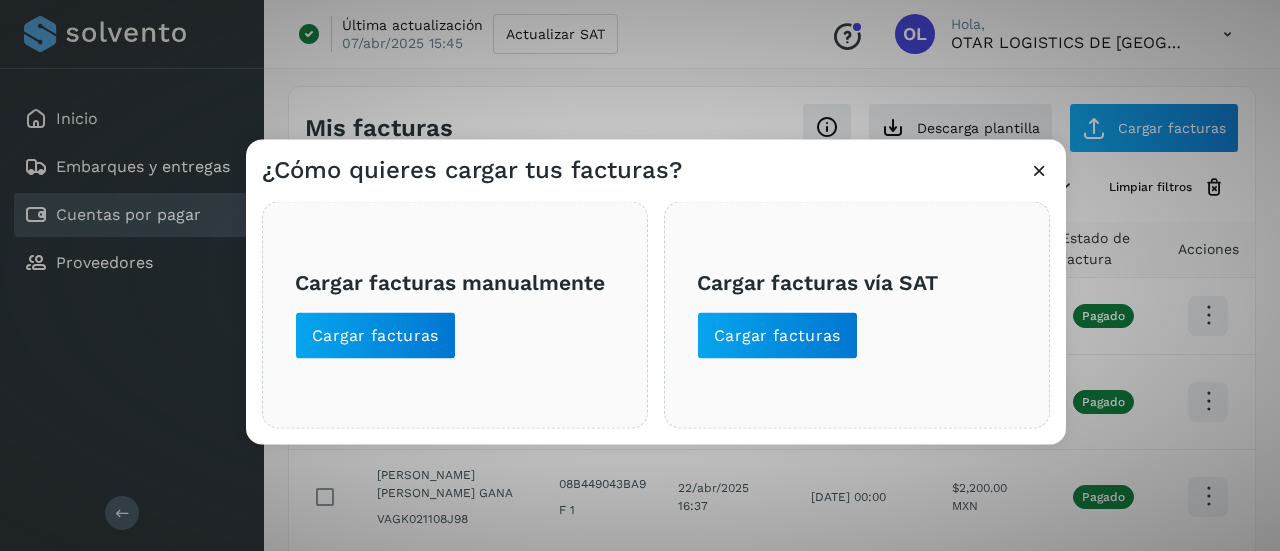 click at bounding box center [1039, 169] 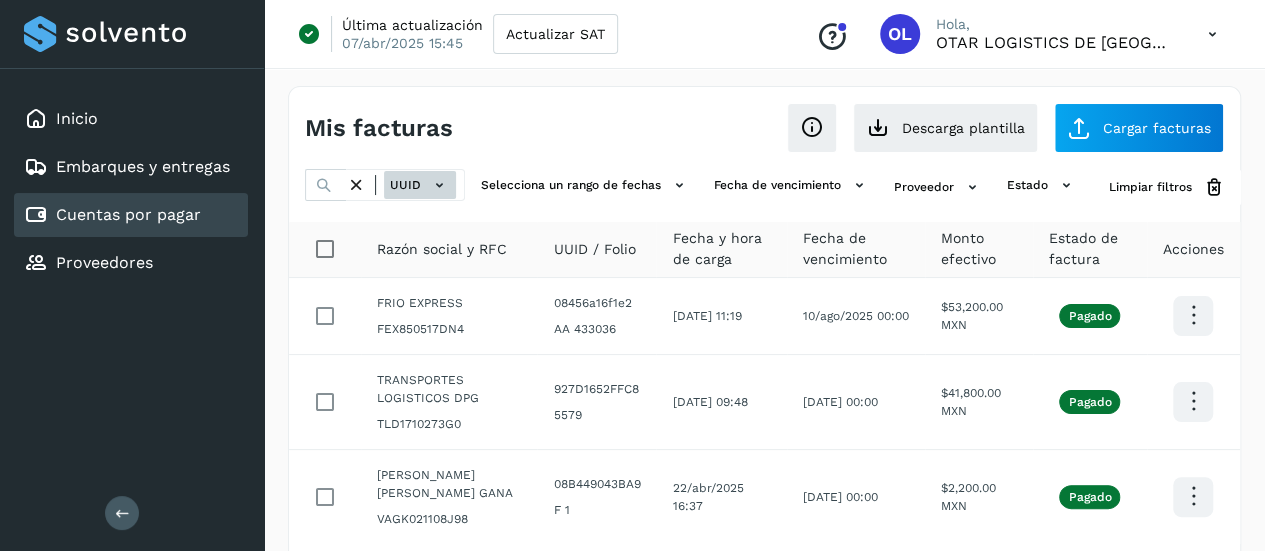 click 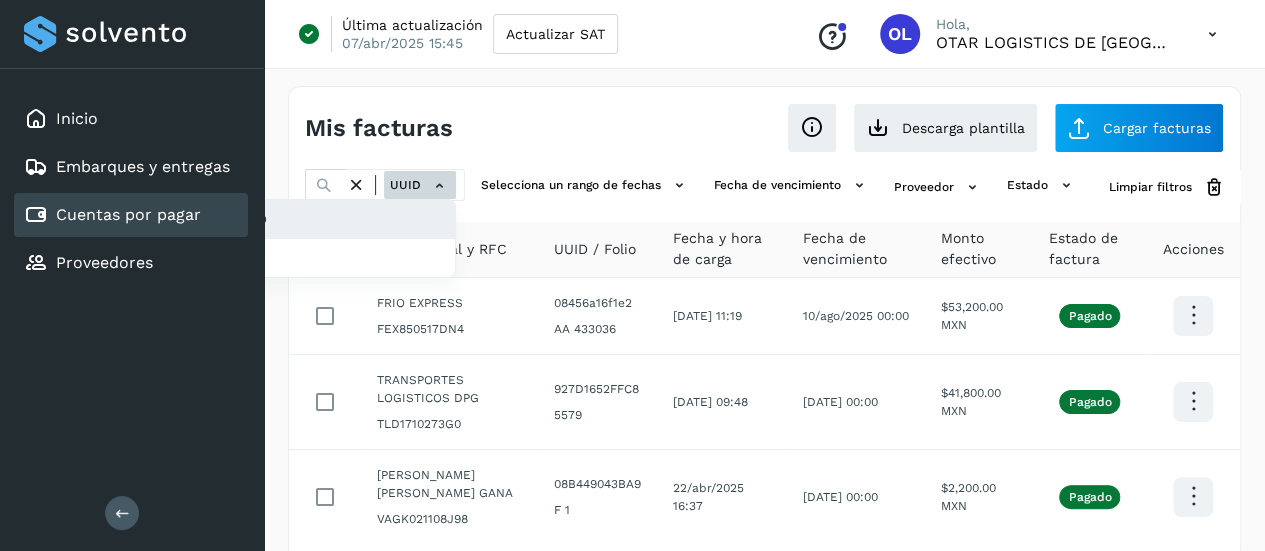 click at bounding box center (632, 275) 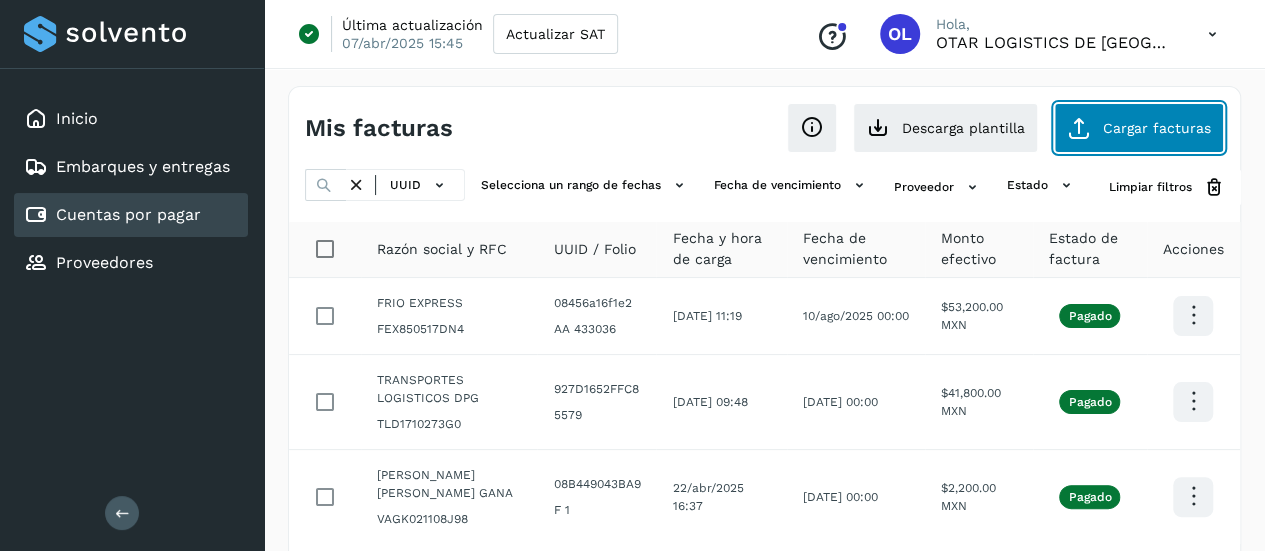 click on "Cargar facturas" 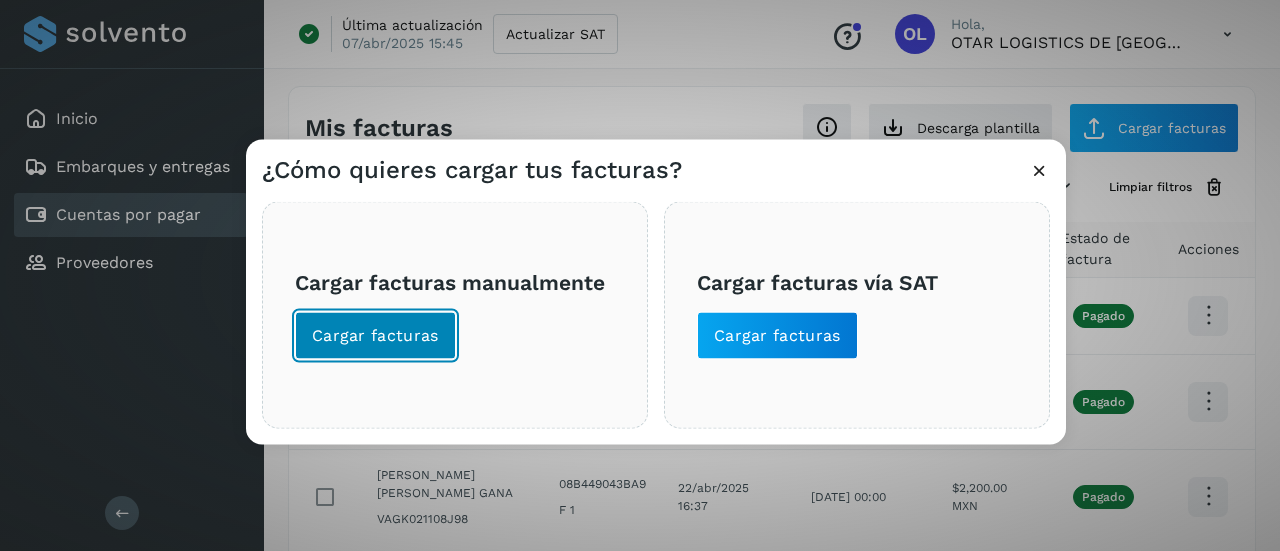 click on "Cargar facturas" 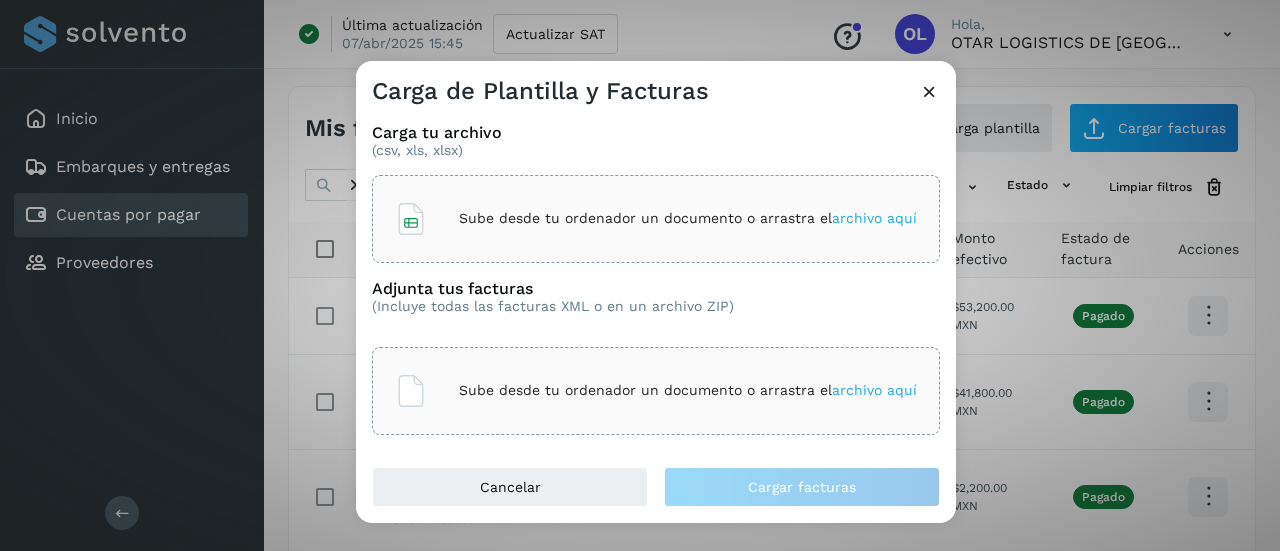 click on "archivo aquí" at bounding box center [874, 218] 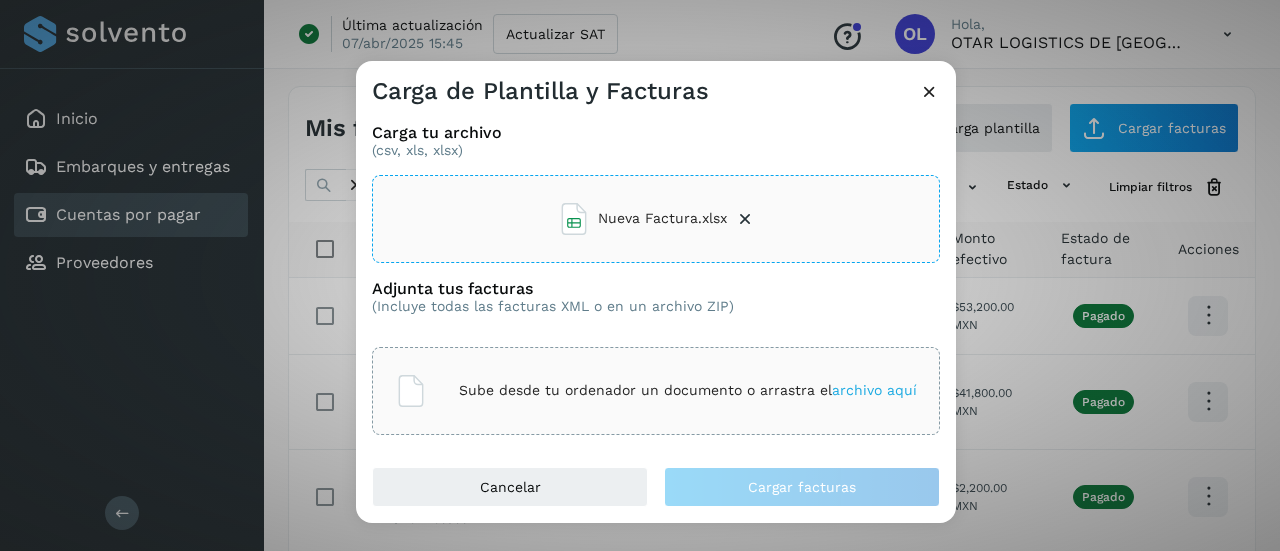click on "archivo aquí" at bounding box center (874, 390) 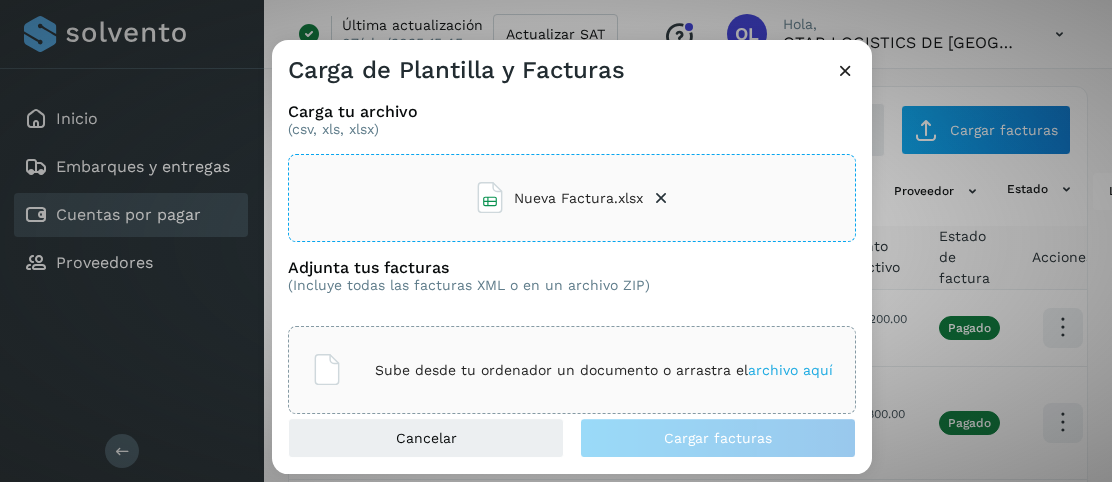click on "archivo aquí" at bounding box center [790, 370] 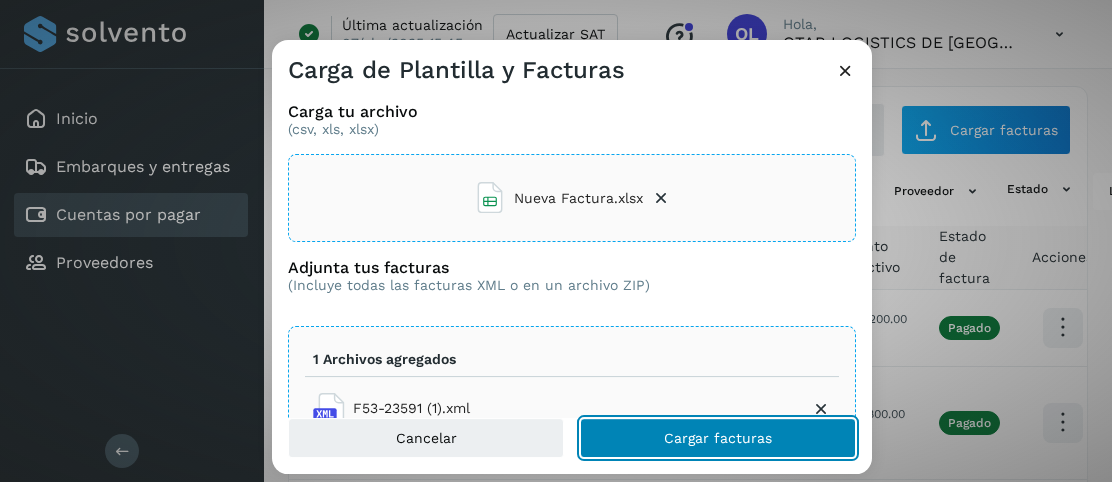 click on "Cargar facturas" 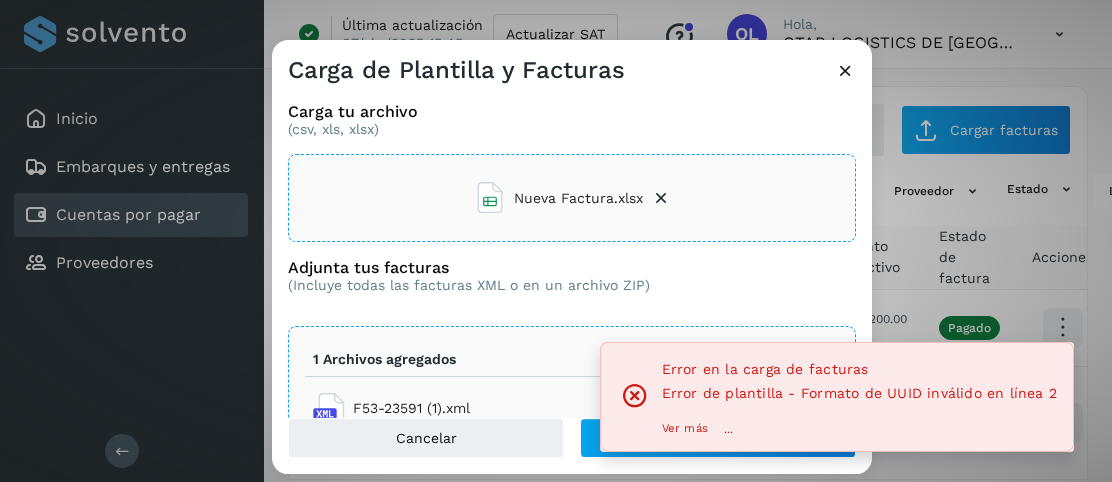 click at bounding box center (661, 198) 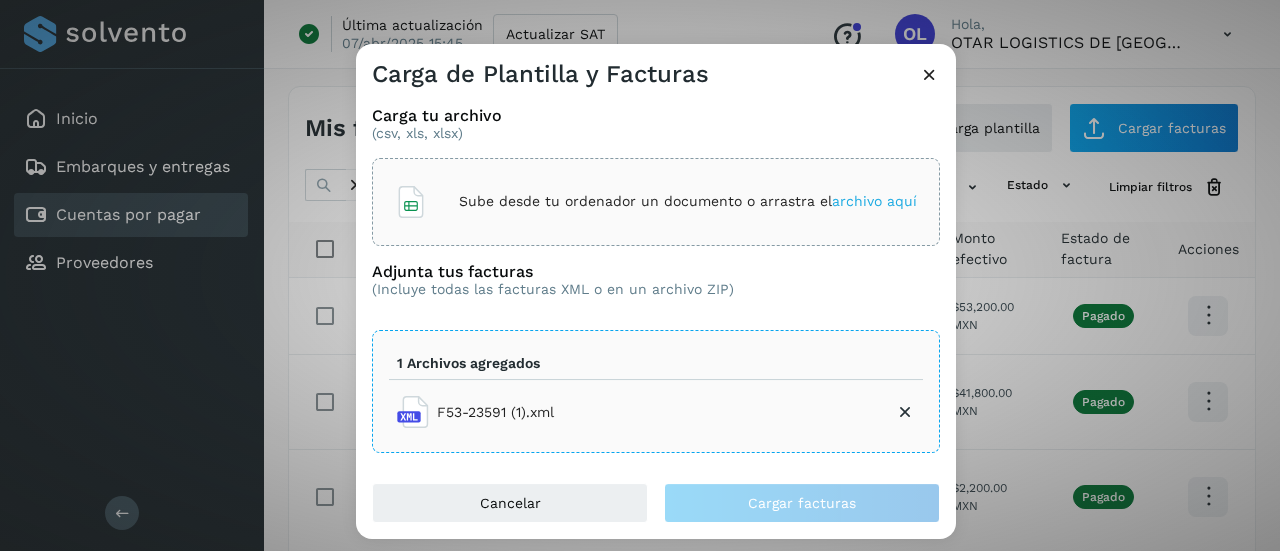 click on "archivo aquí" at bounding box center [874, 201] 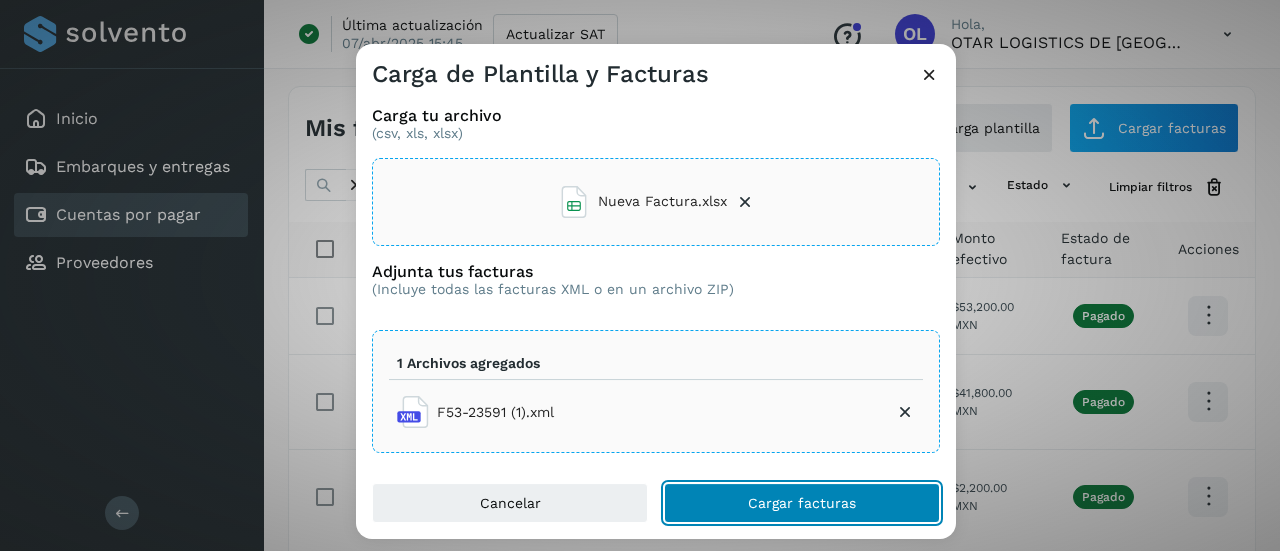 click on "Cargar facturas" 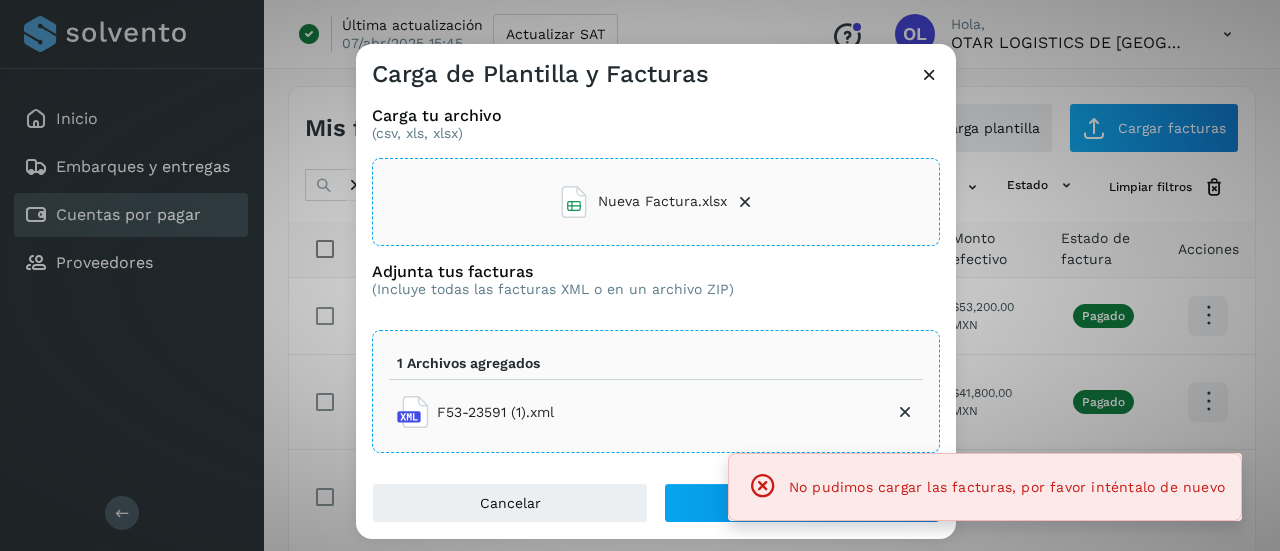 click at bounding box center [929, 74] 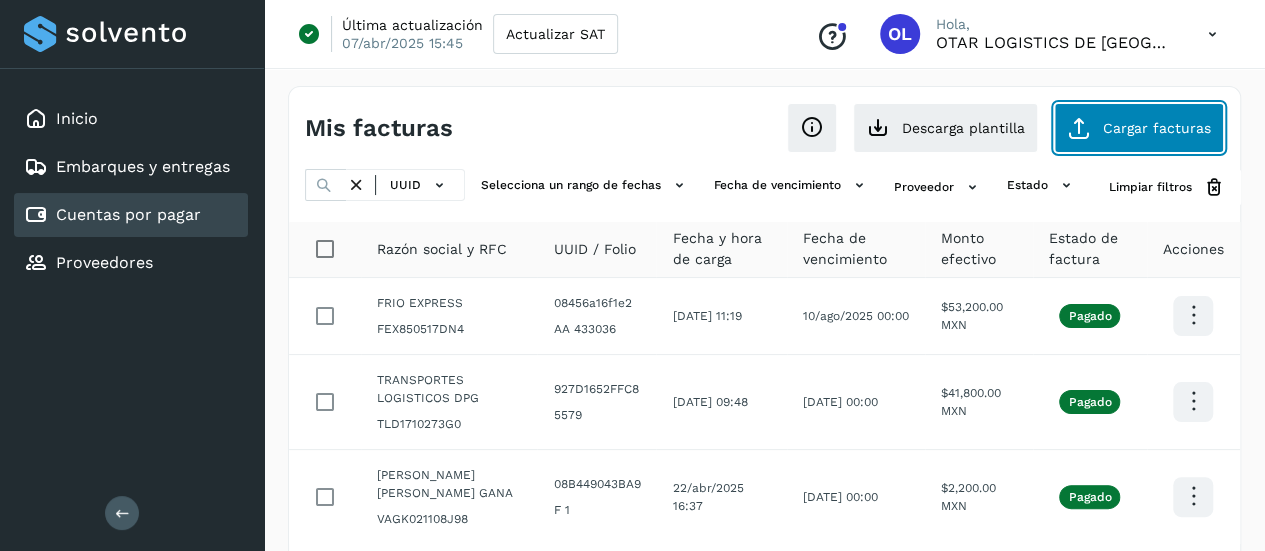 click on "Cargar facturas" 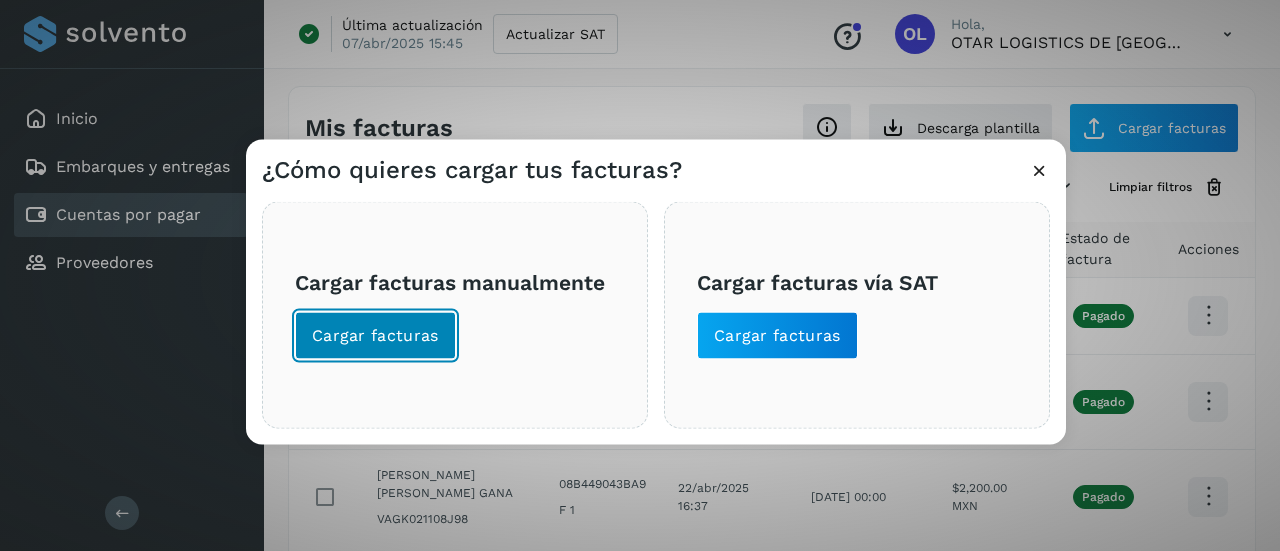 click on "Cargar facturas" at bounding box center [375, 335] 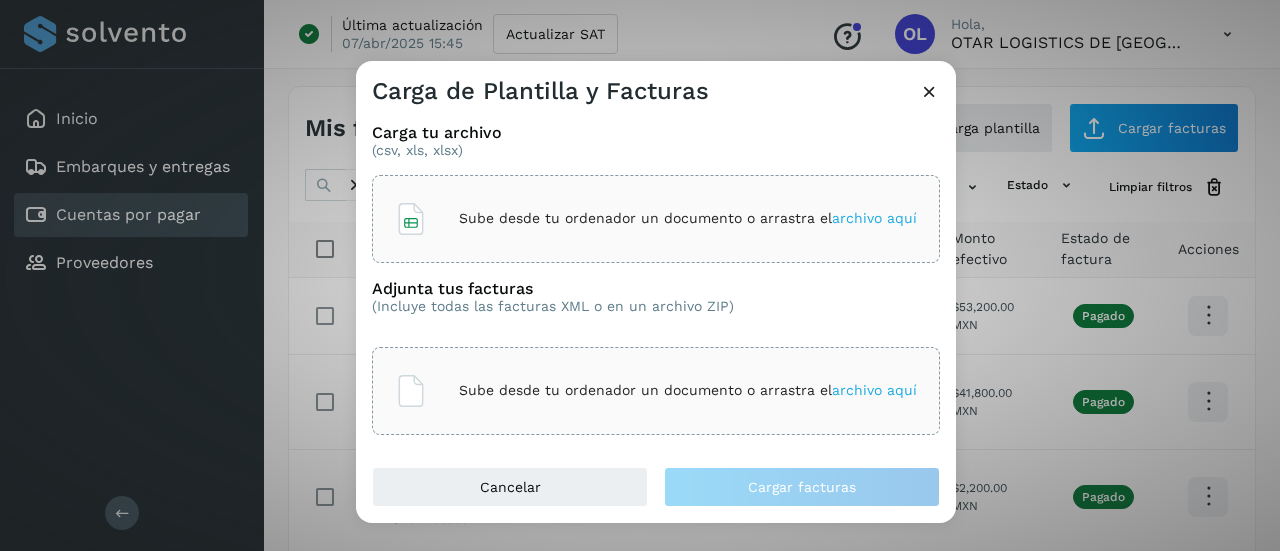 click on "archivo aquí" at bounding box center [874, 218] 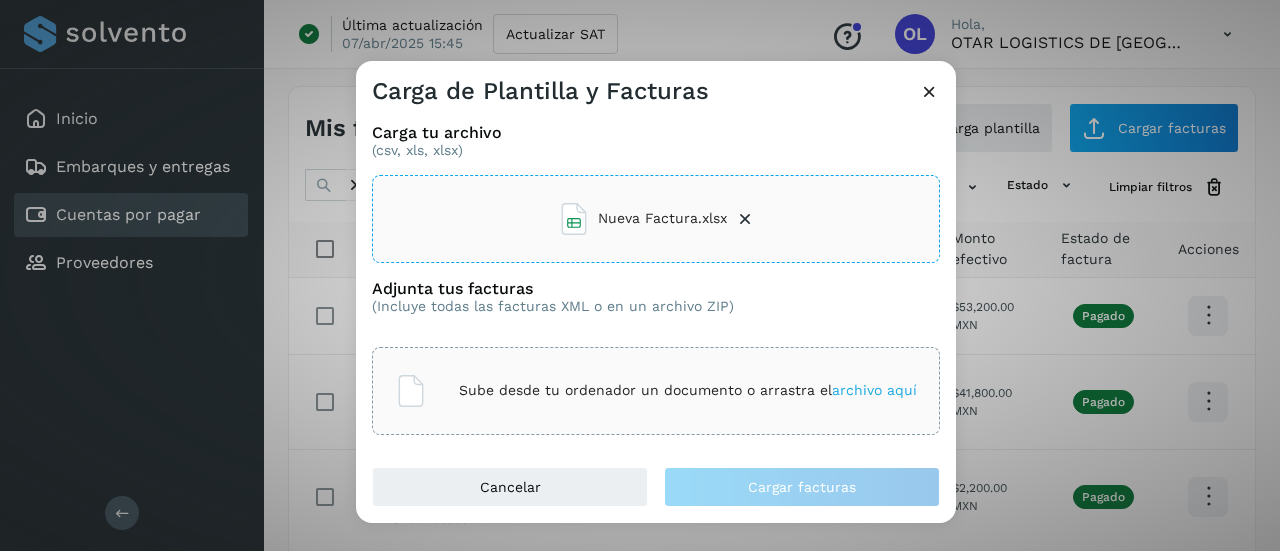 click on "Sube desde tu ordenador un documento o arrastra el  archivo aquí" 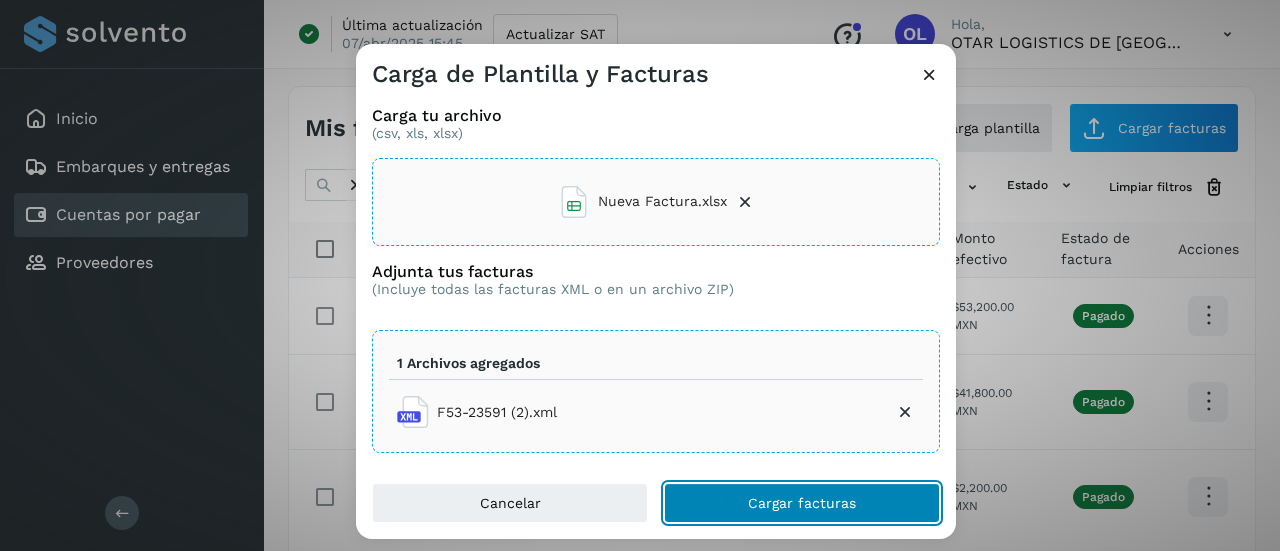 click on "Cargar facturas" 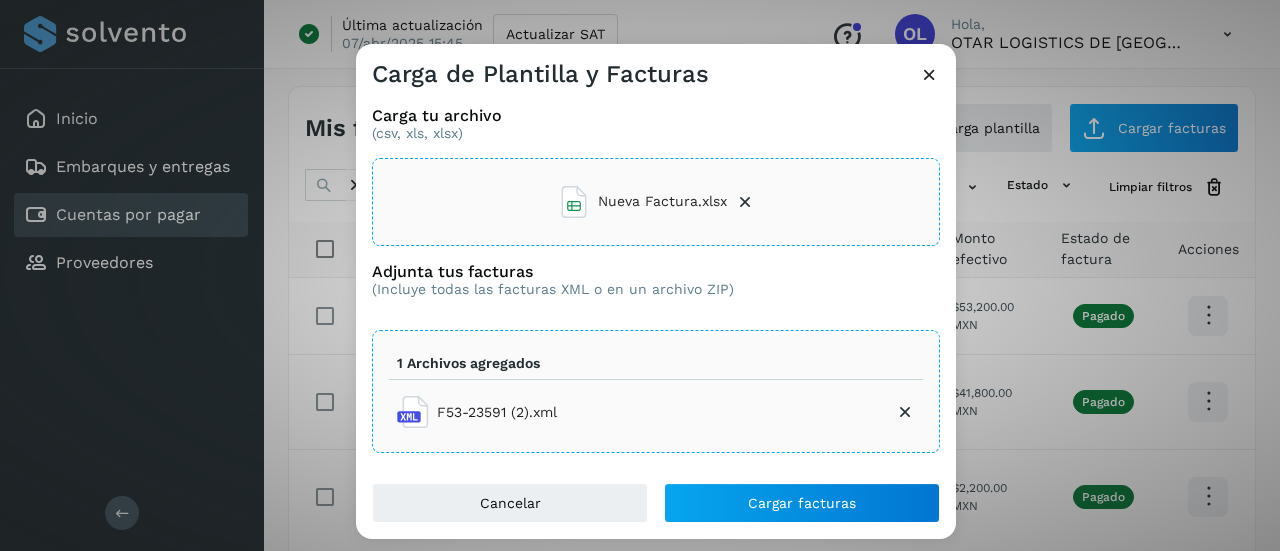 click at bounding box center (929, 74) 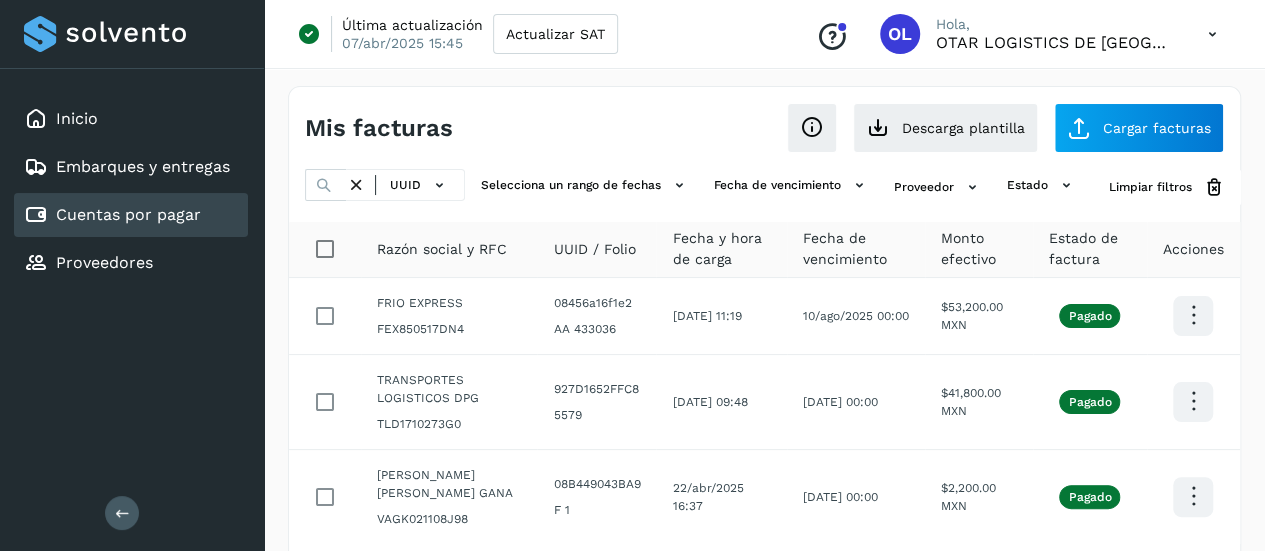 click on "Mis facturas" at bounding box center [535, 128] 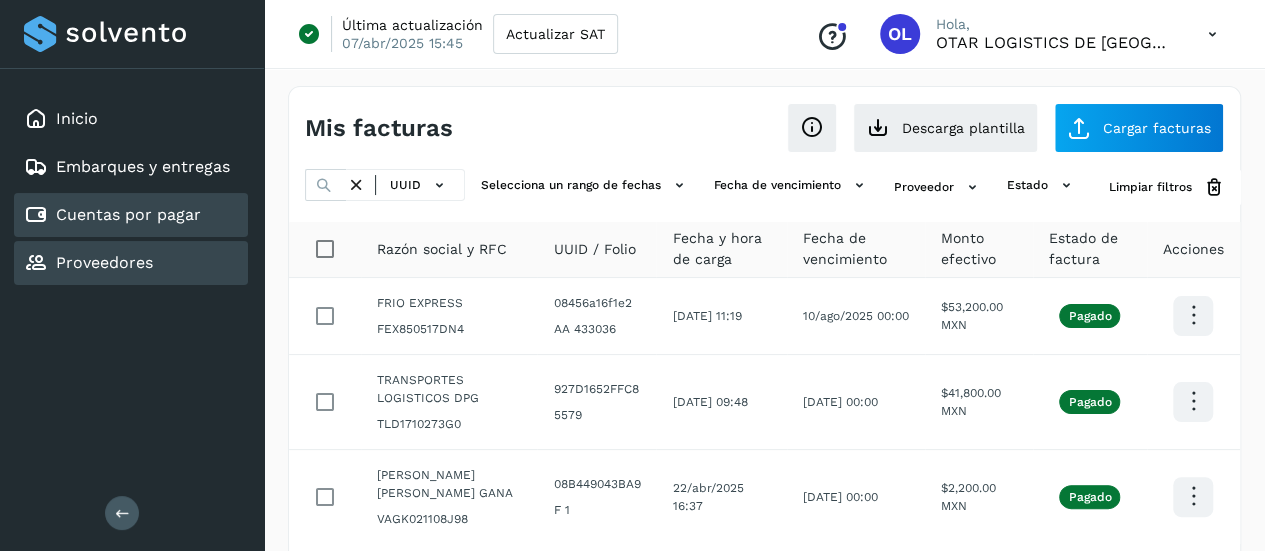 click on "Proveedores" at bounding box center [104, 262] 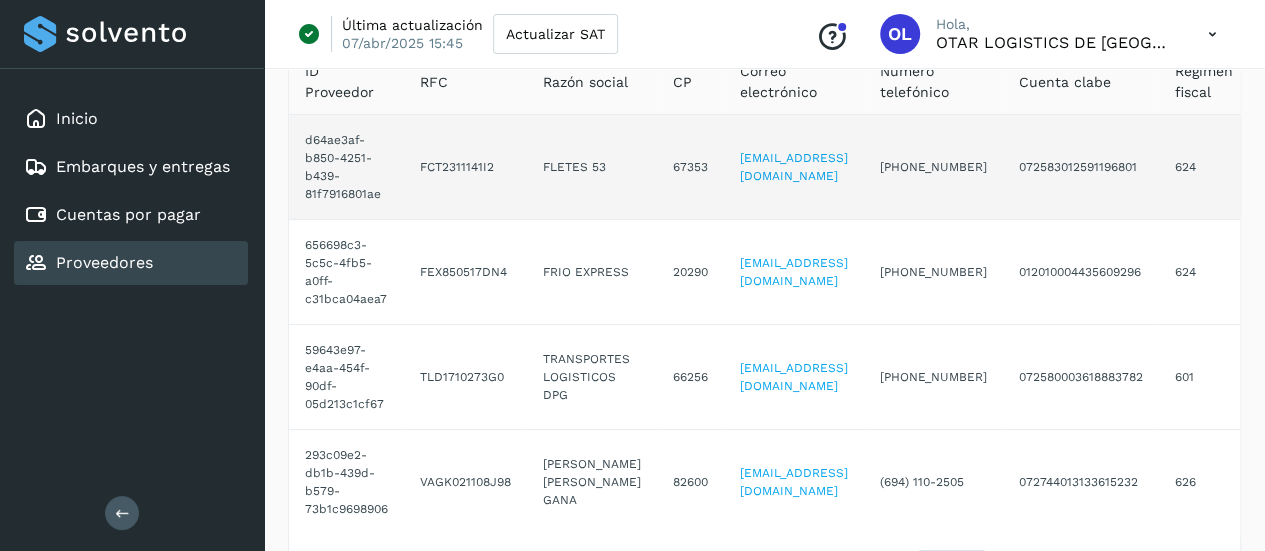scroll, scrollTop: 0, scrollLeft: 0, axis: both 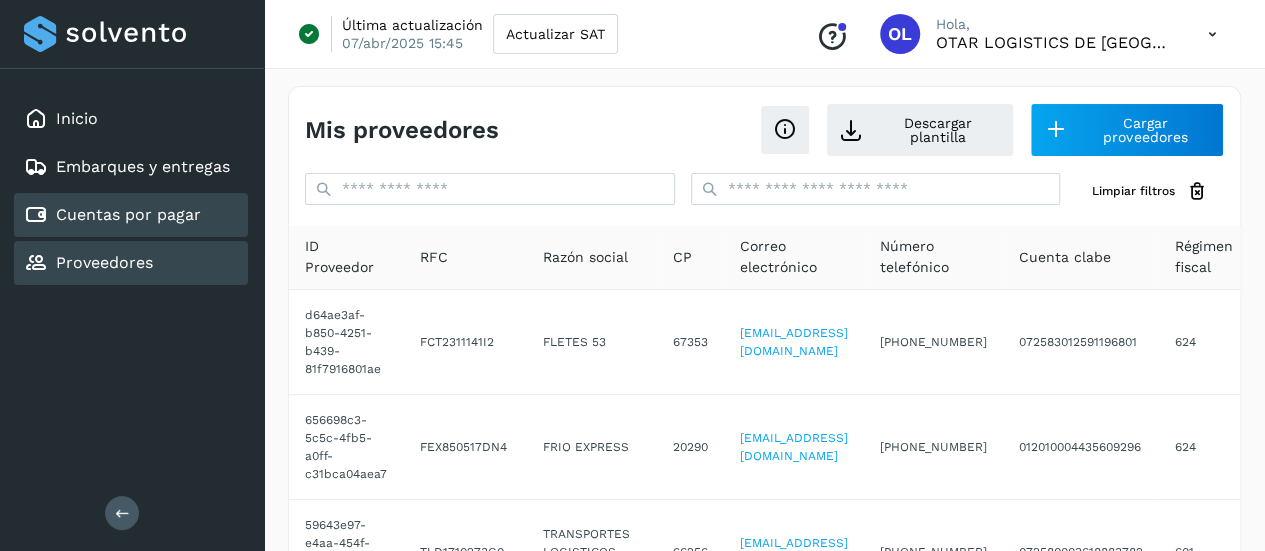 click on "Cuentas por pagar" 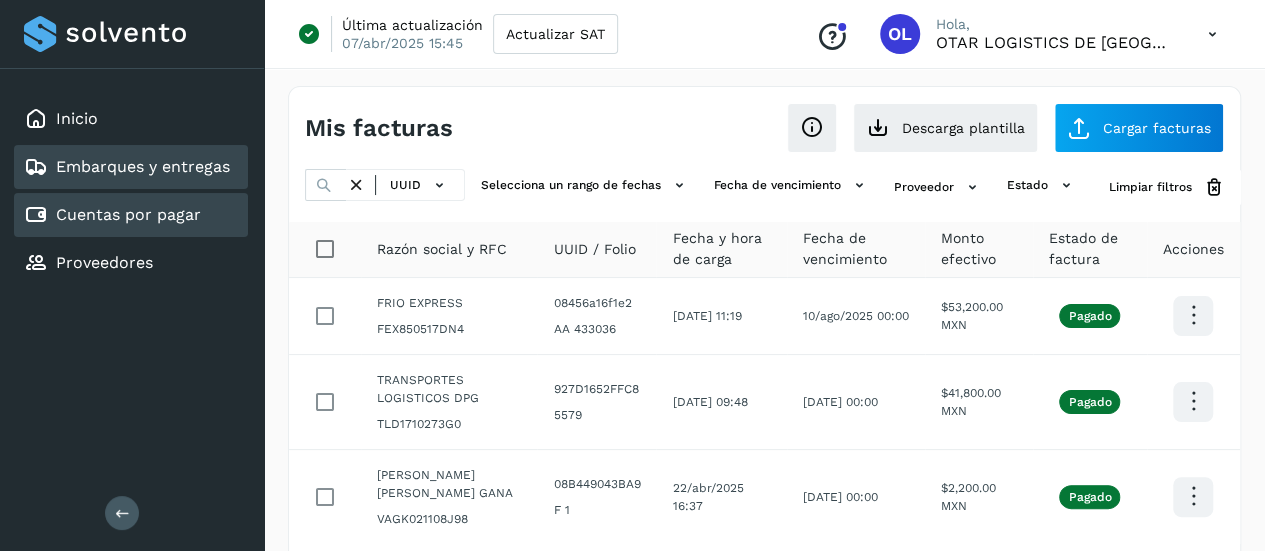 click on "Embarques y entregas" at bounding box center [143, 166] 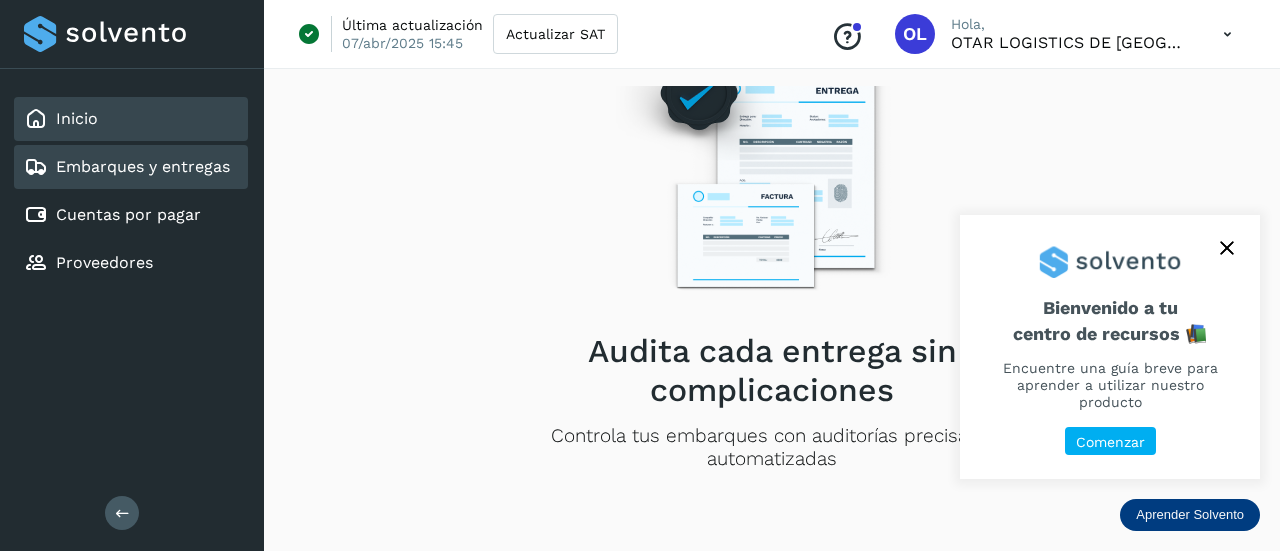 click on "Inicio" 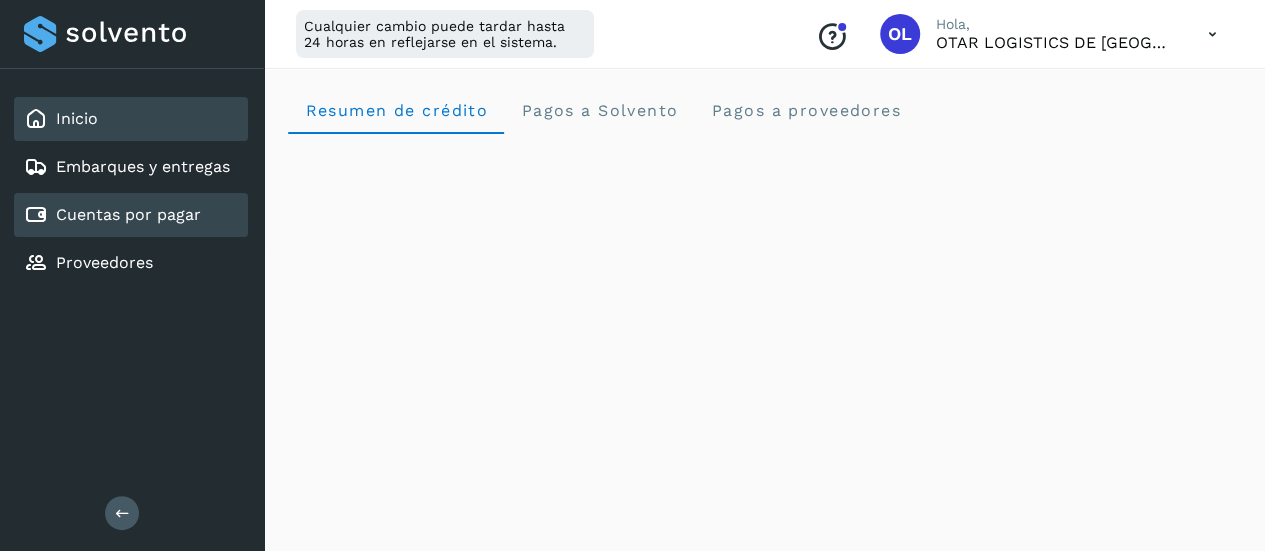 click on "Cuentas por pagar" 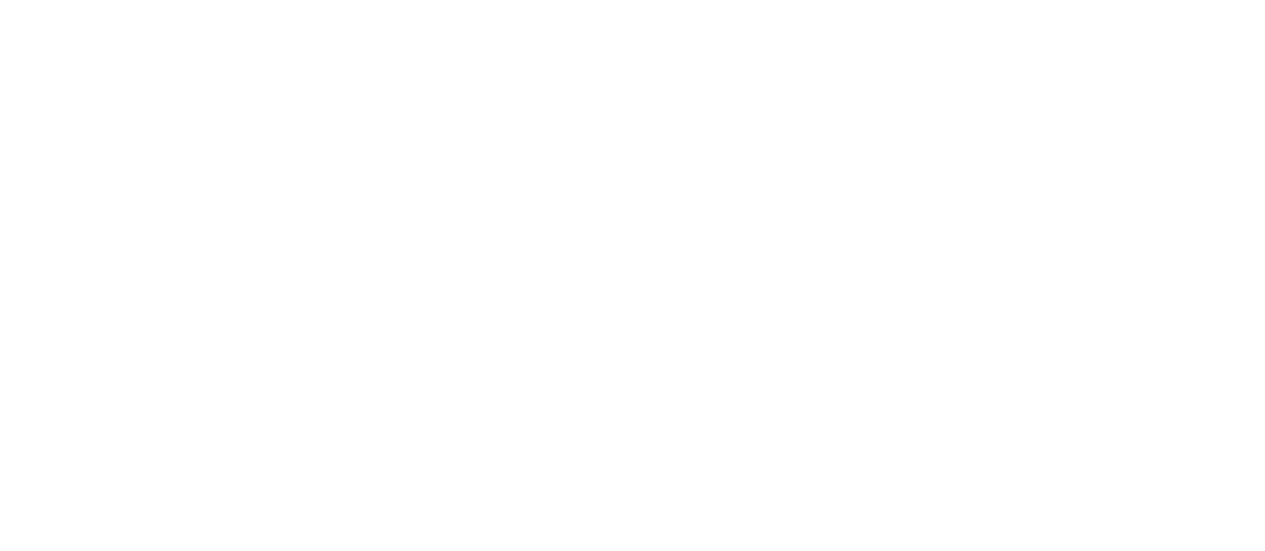 scroll, scrollTop: 0, scrollLeft: 0, axis: both 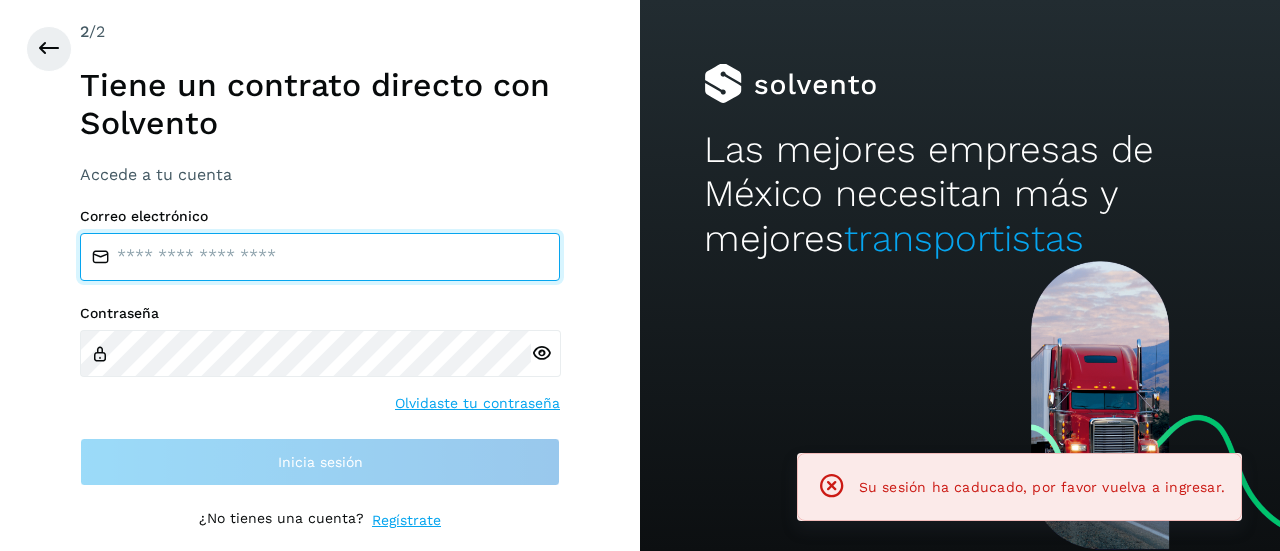 click at bounding box center (320, 257) 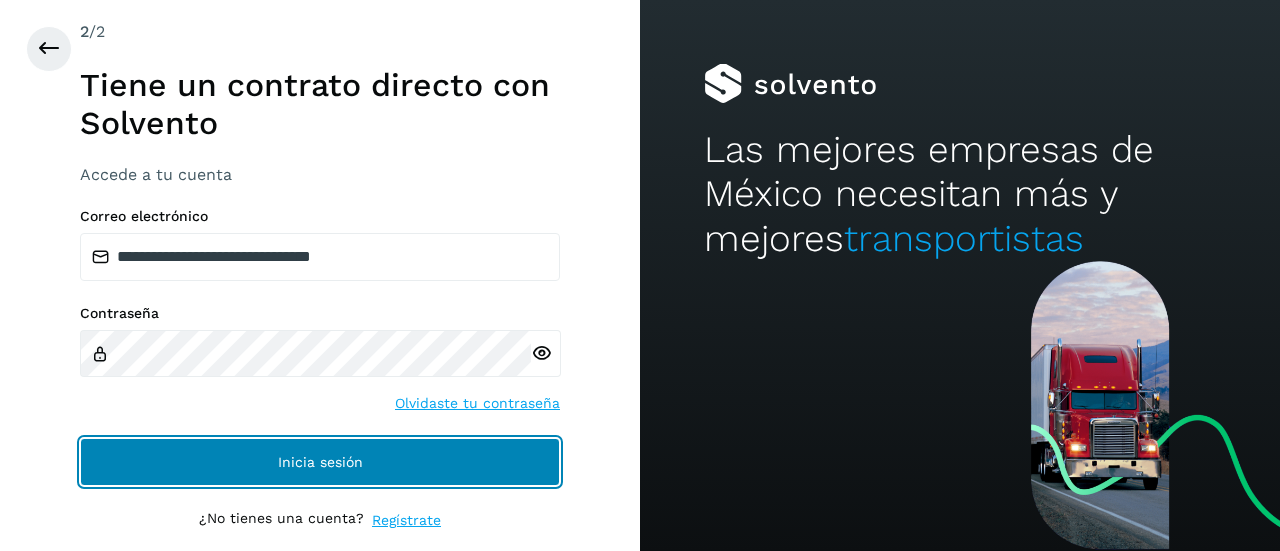 click on "Inicia sesión" at bounding box center (320, 462) 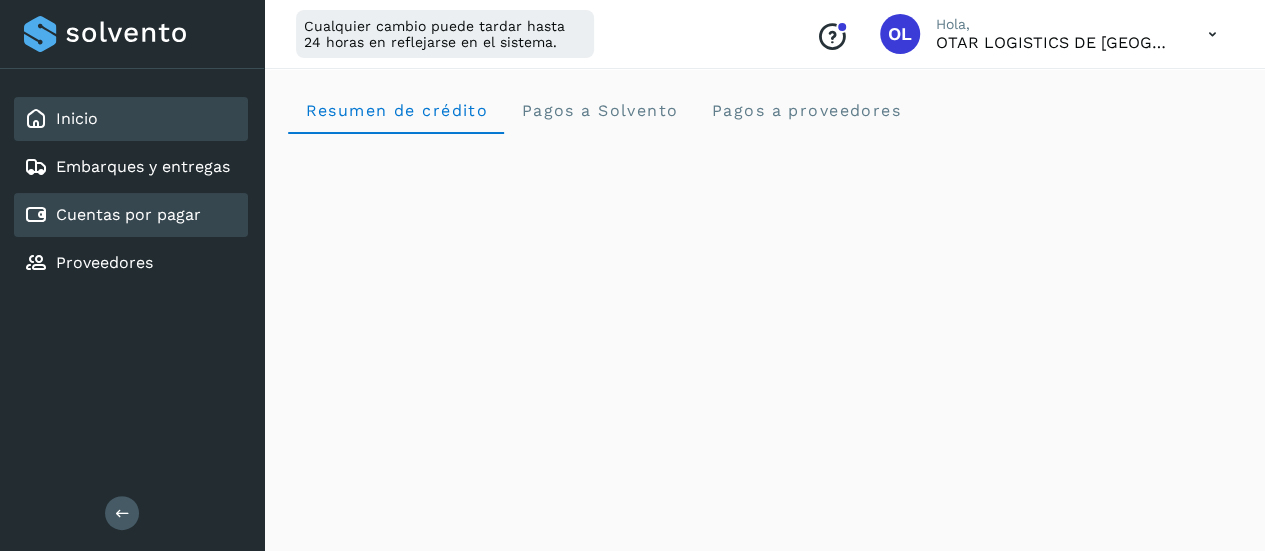 click on "Cuentas por pagar" at bounding box center (128, 214) 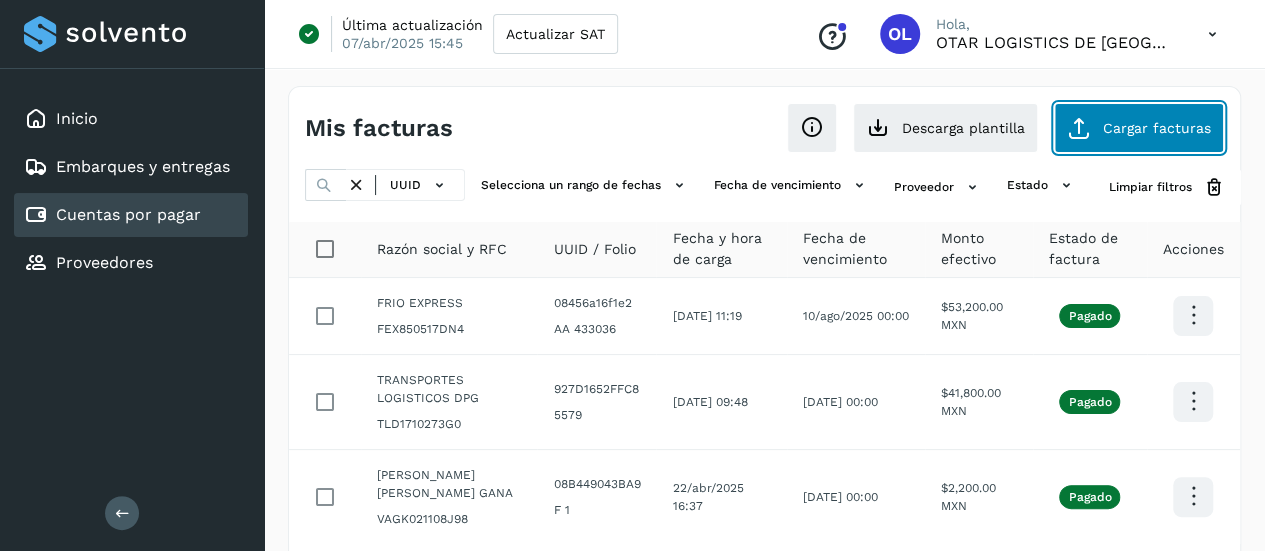 click on "Cargar facturas" 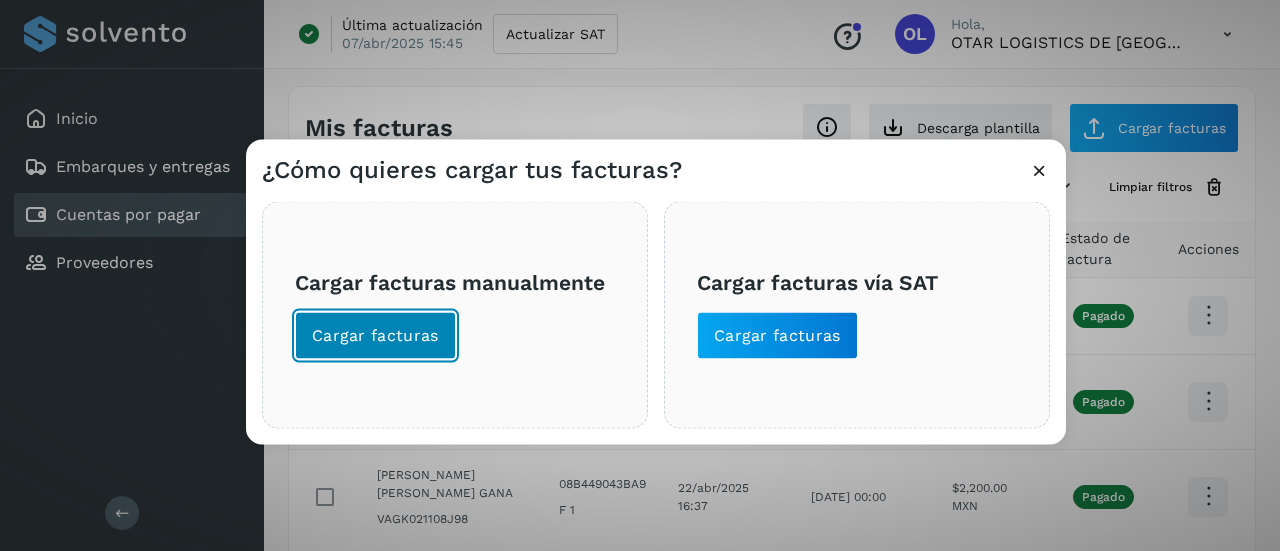 click on "Cargar facturas" 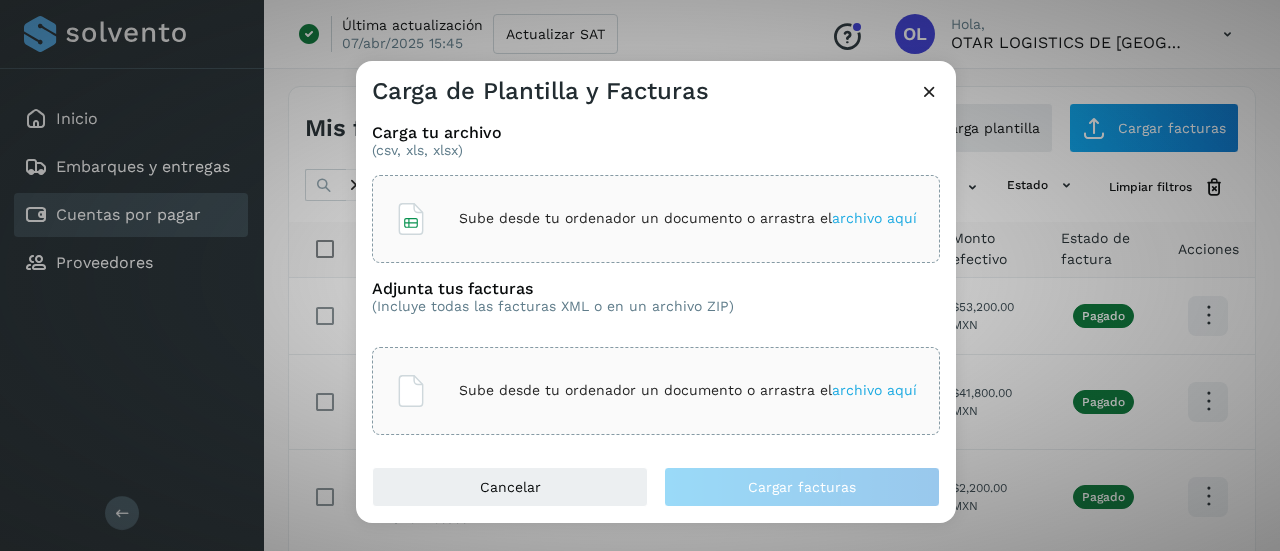 click on "archivo aquí" at bounding box center (874, 218) 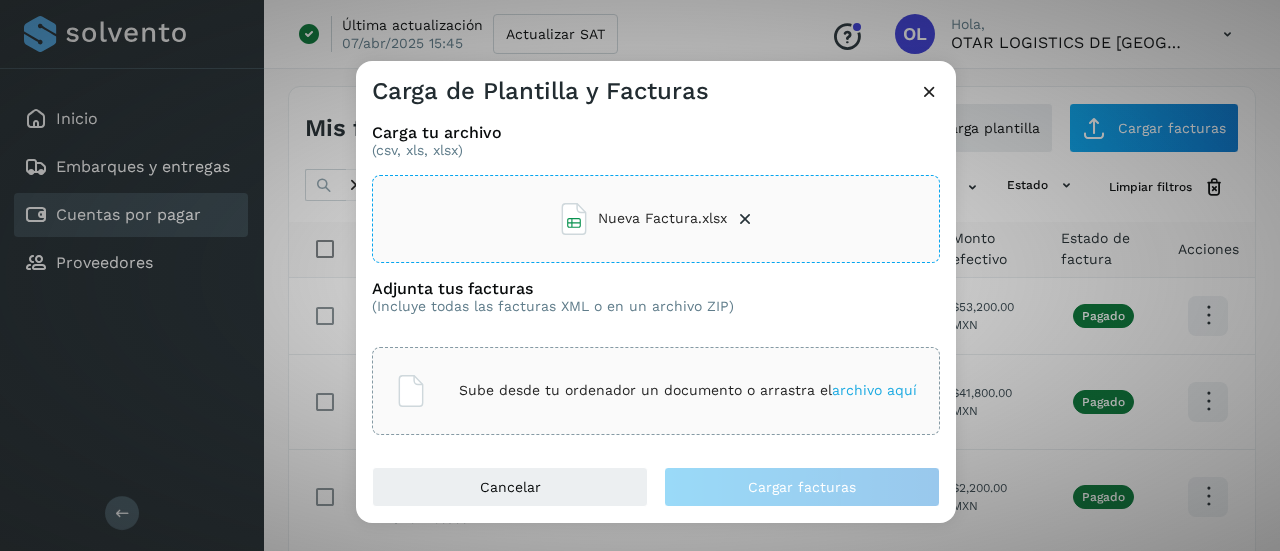 click on "archivo aquí" at bounding box center [874, 390] 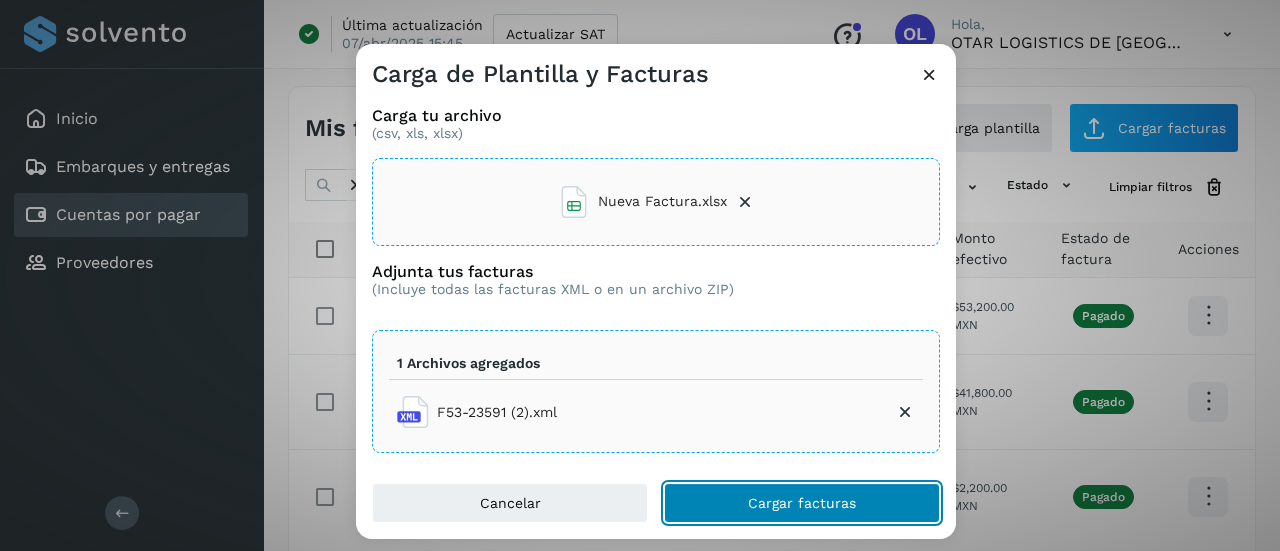 click on "Cargar facturas" 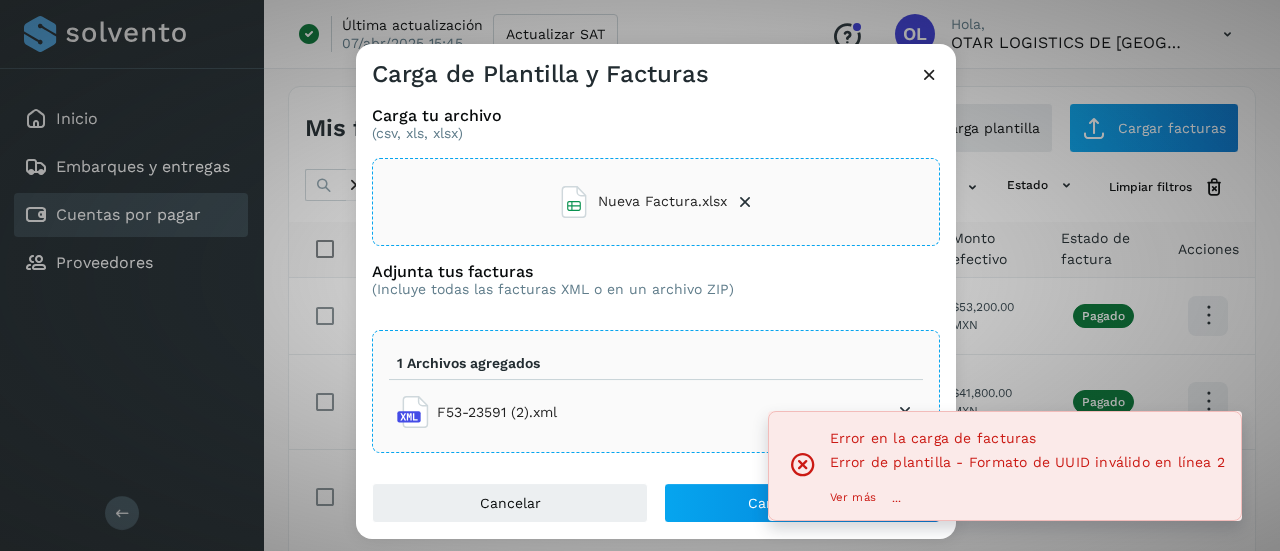 click on "Ver más" at bounding box center (853, 498) 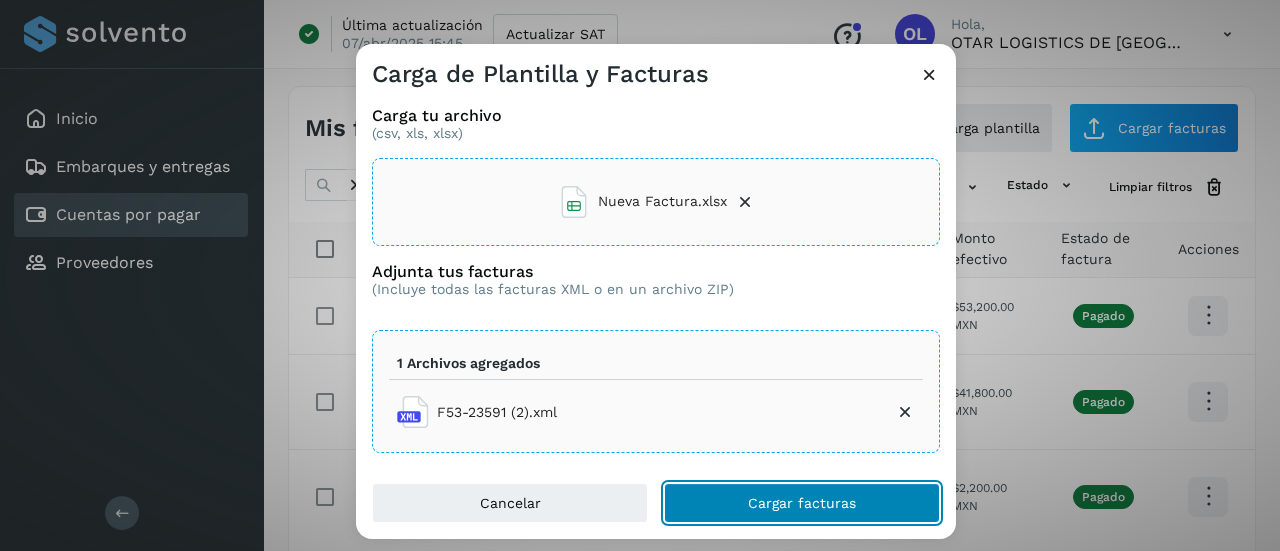 click on "Cargar facturas" 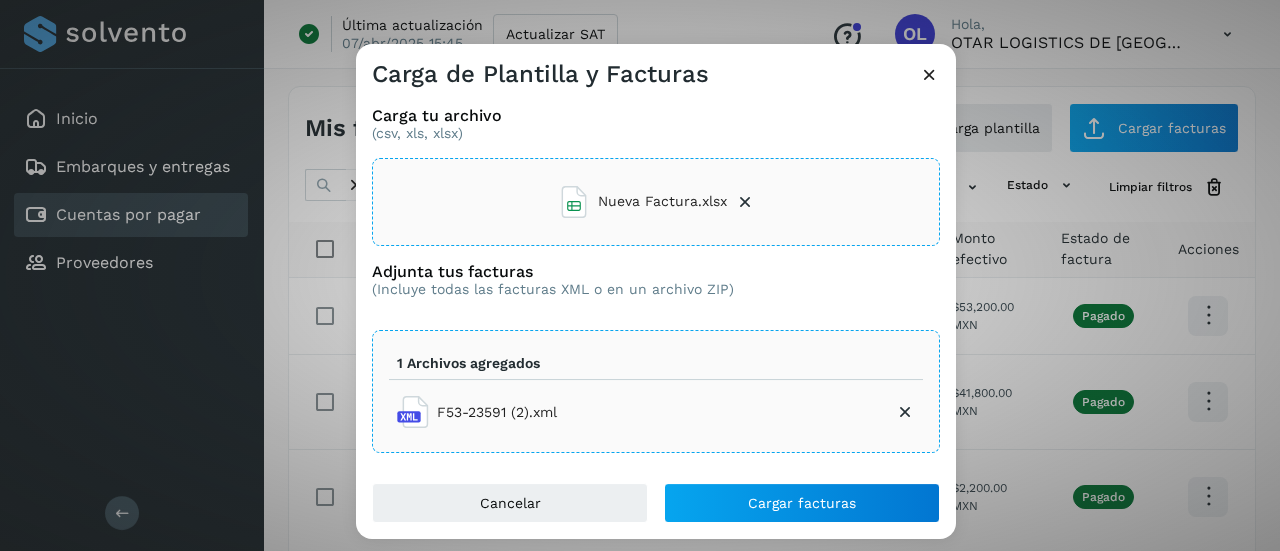 click at bounding box center [929, 74] 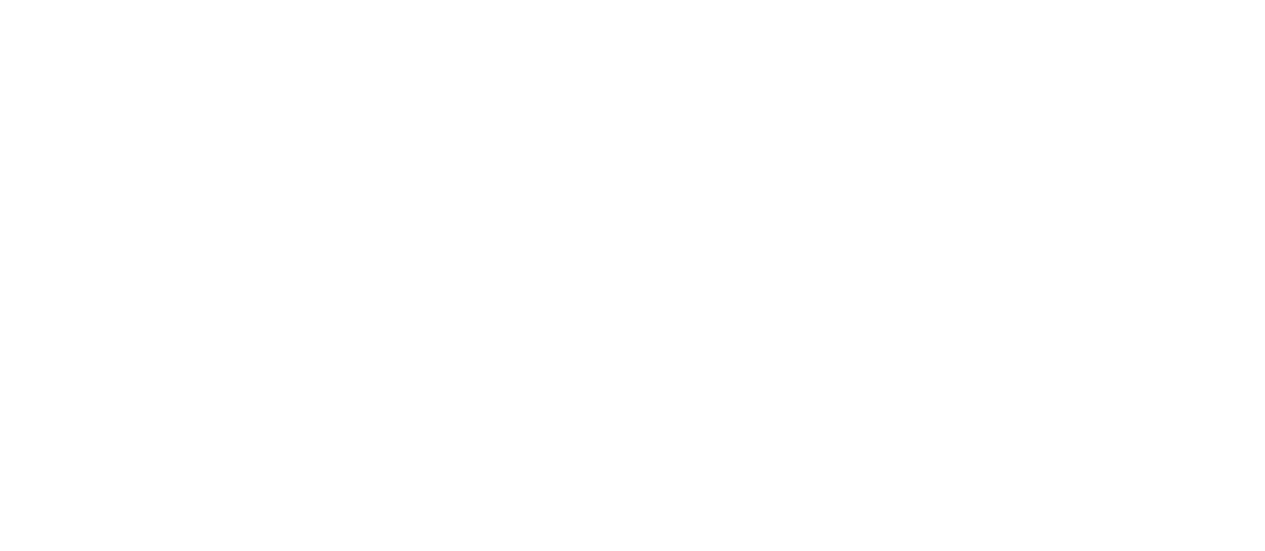 scroll, scrollTop: 0, scrollLeft: 0, axis: both 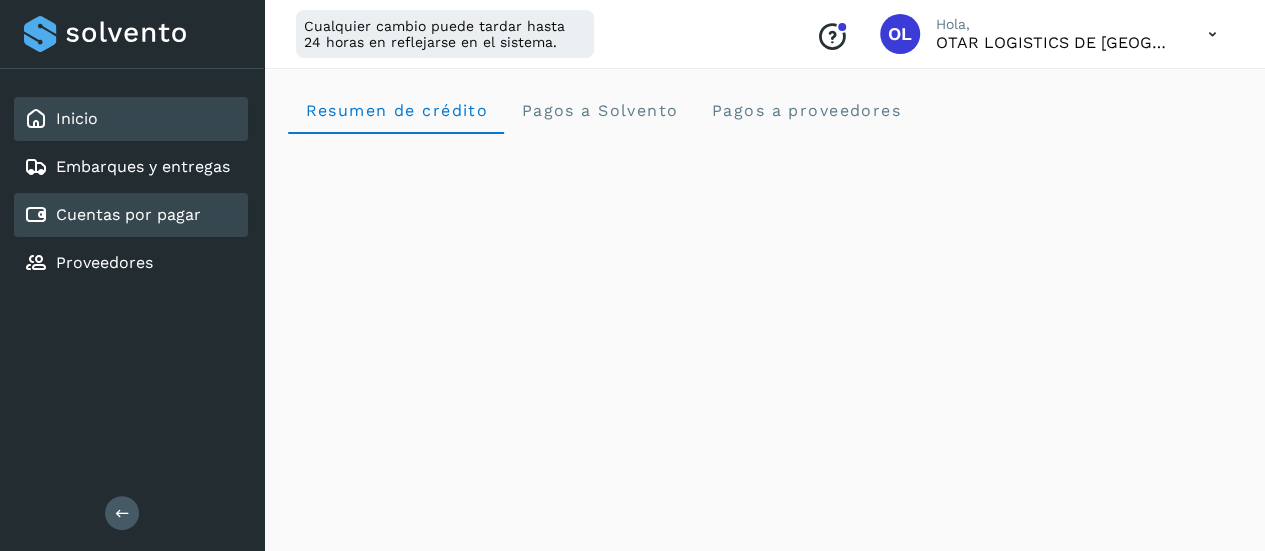 click on "Cuentas por pagar" 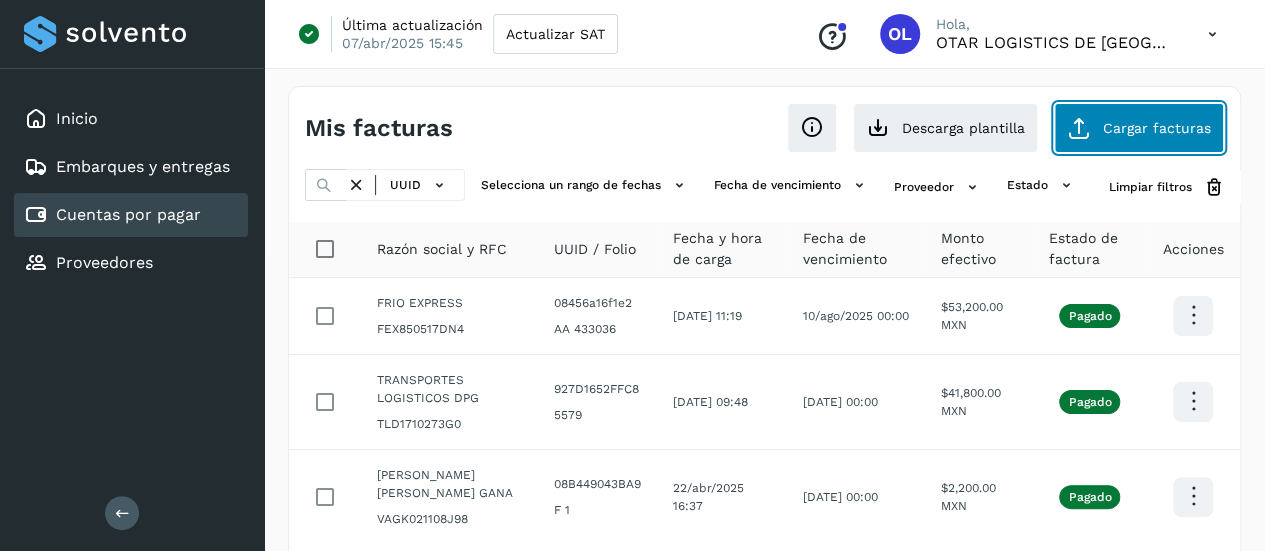 click on "Cargar facturas" 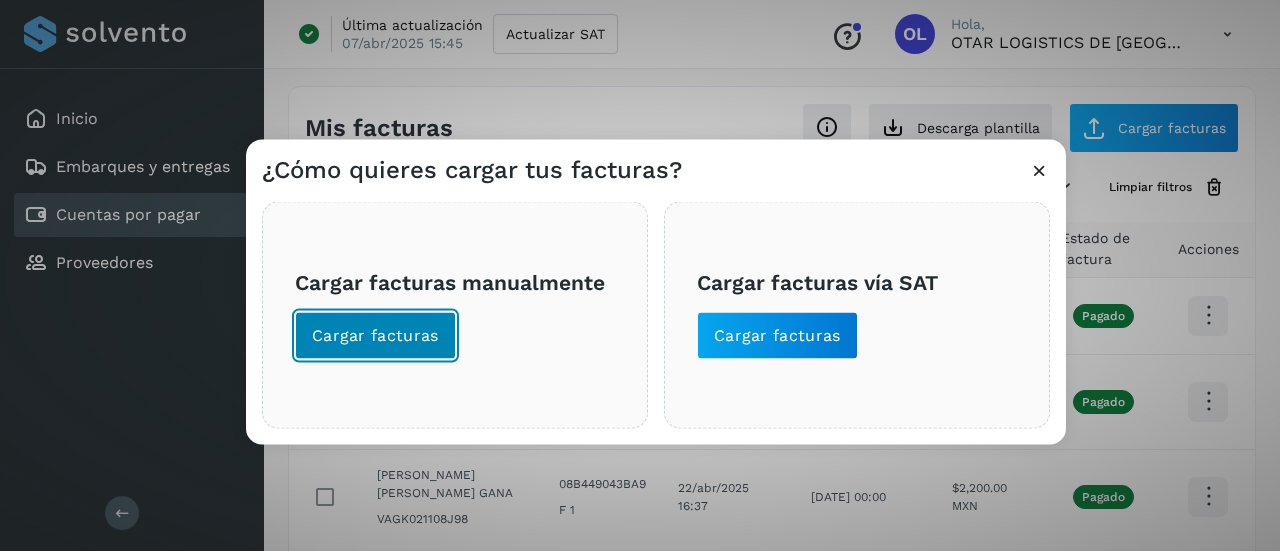 click on "Cargar facturas" at bounding box center [375, 335] 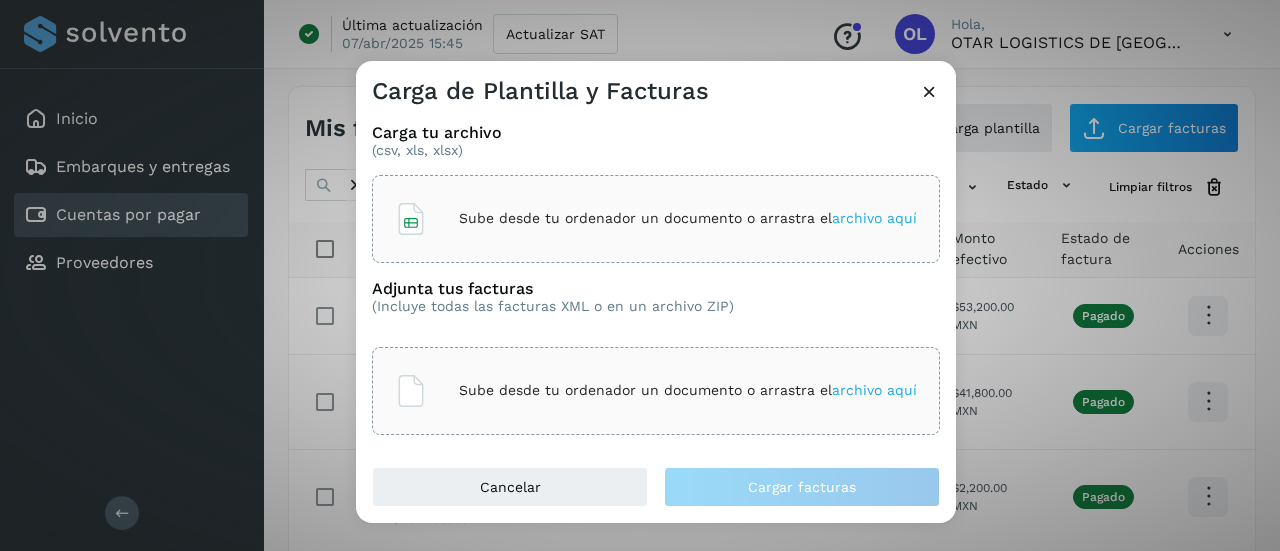 click on "archivo aquí" at bounding box center (874, 218) 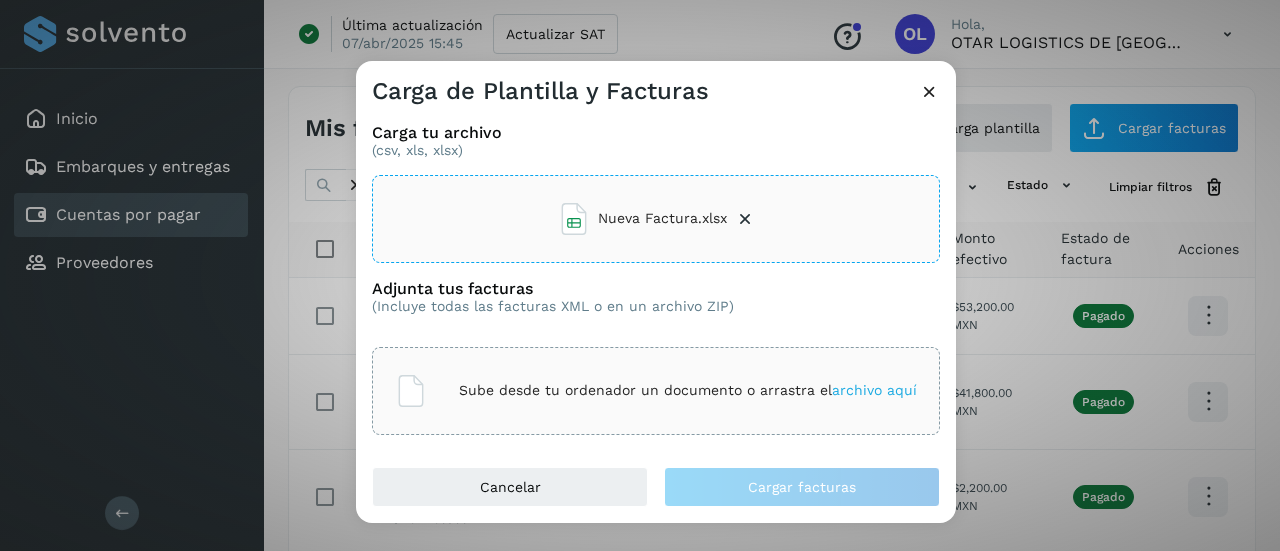 click on "archivo aquí" at bounding box center [874, 390] 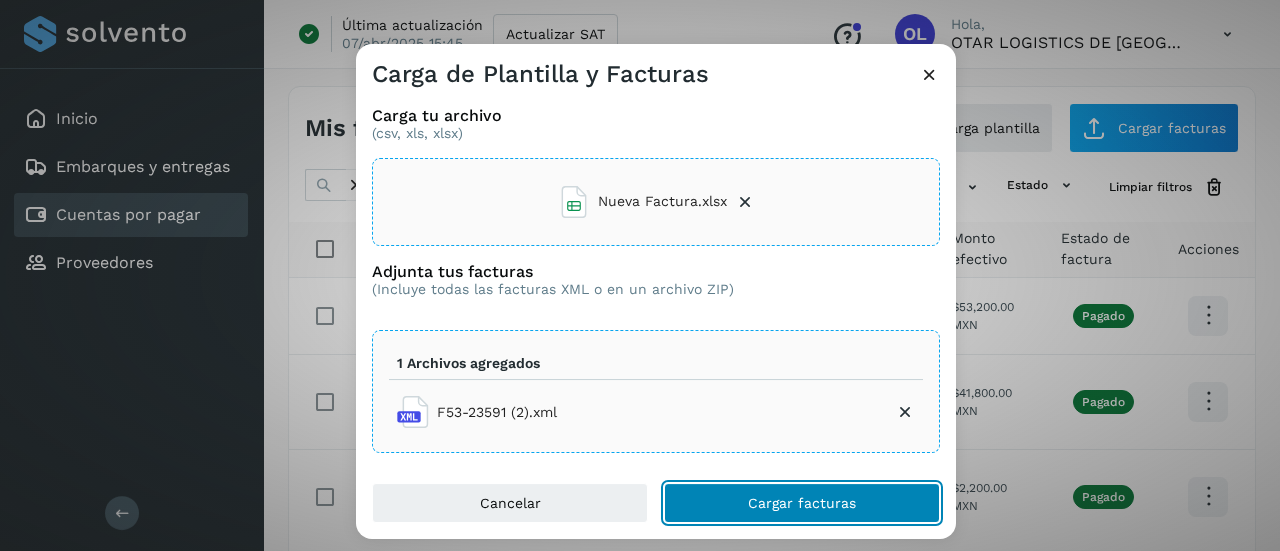 click on "Cargar facturas" 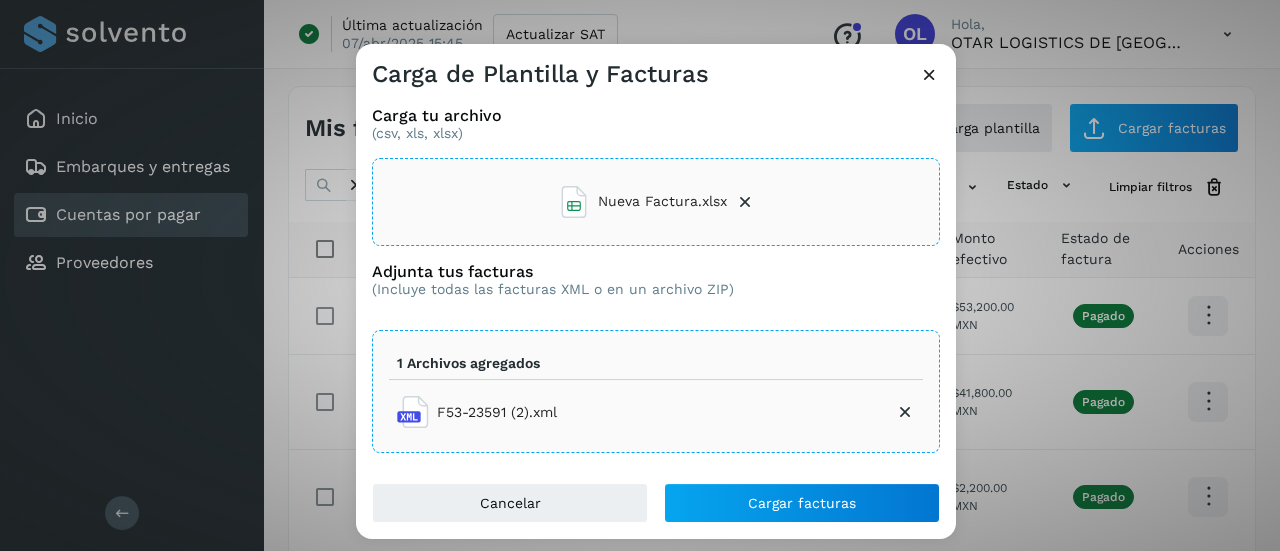 click at bounding box center [929, 74] 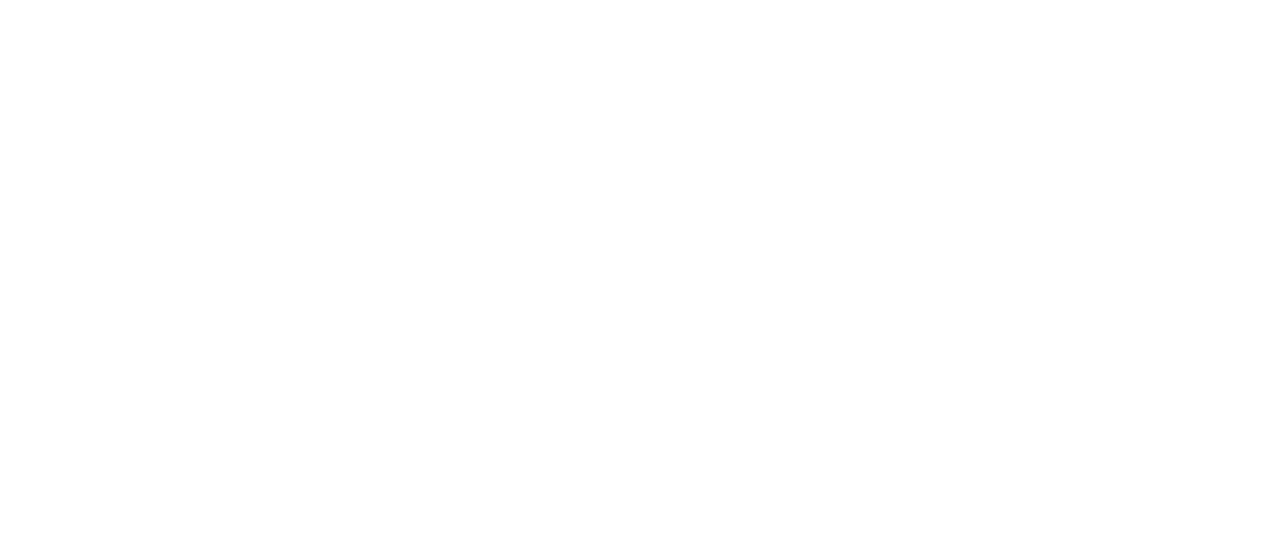 scroll, scrollTop: 0, scrollLeft: 0, axis: both 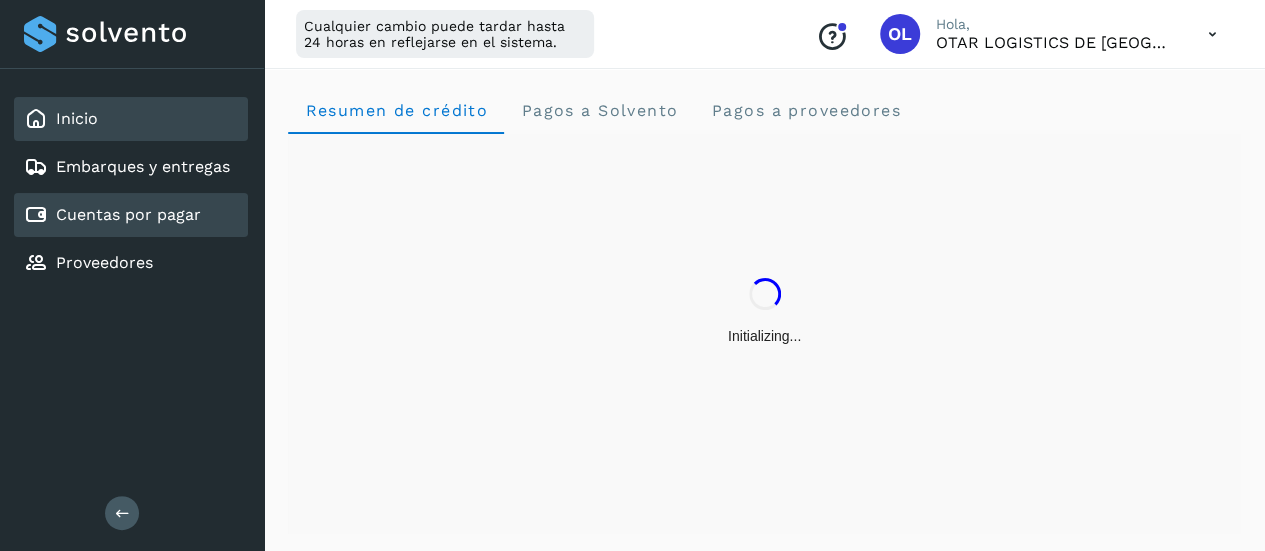 click on "Cuentas por pagar" at bounding box center (128, 214) 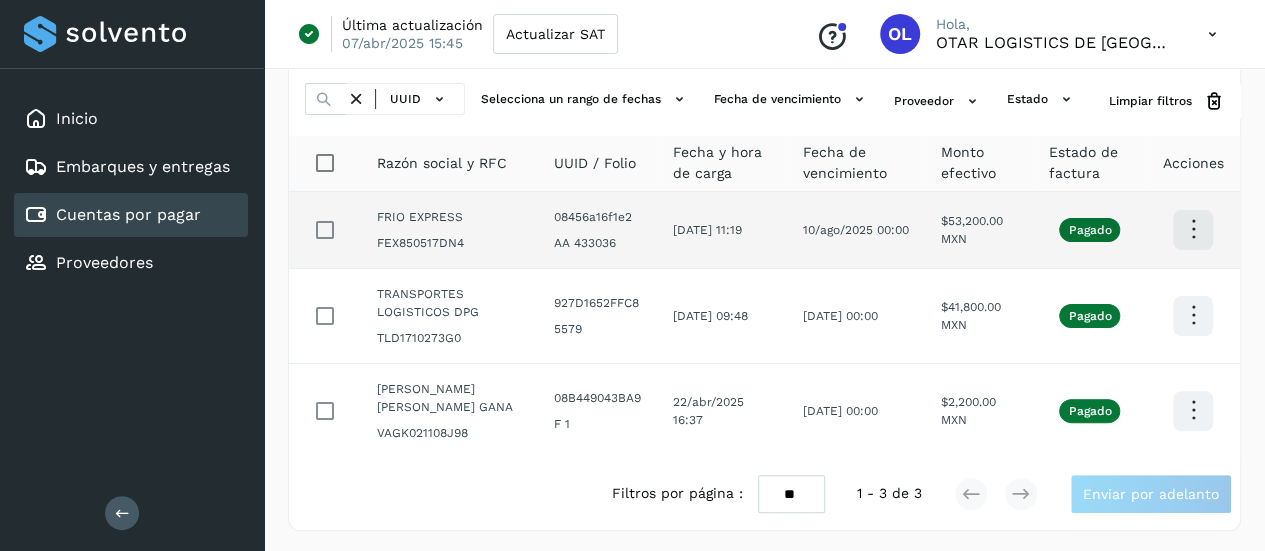 scroll, scrollTop: 0, scrollLeft: 0, axis: both 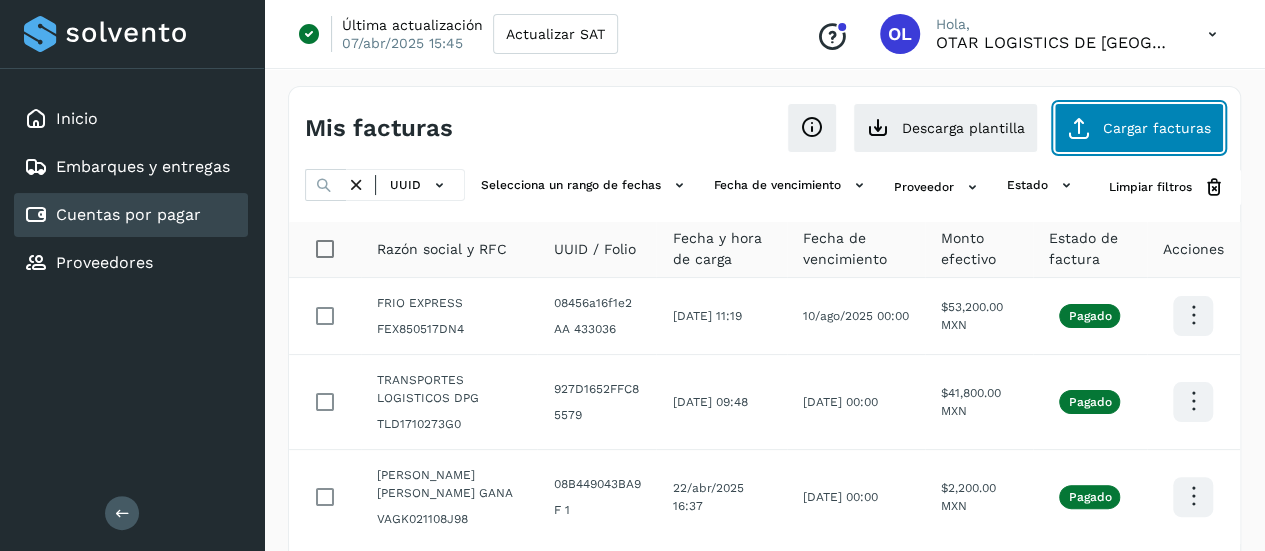 click on "Cargar facturas" 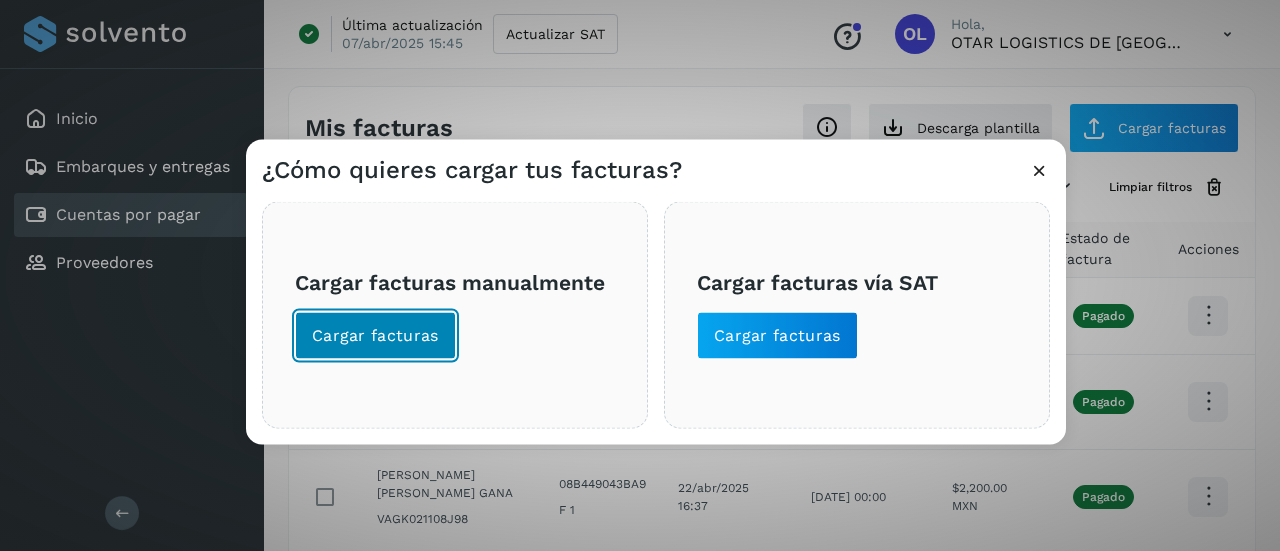 click on "Cargar facturas" at bounding box center [375, 335] 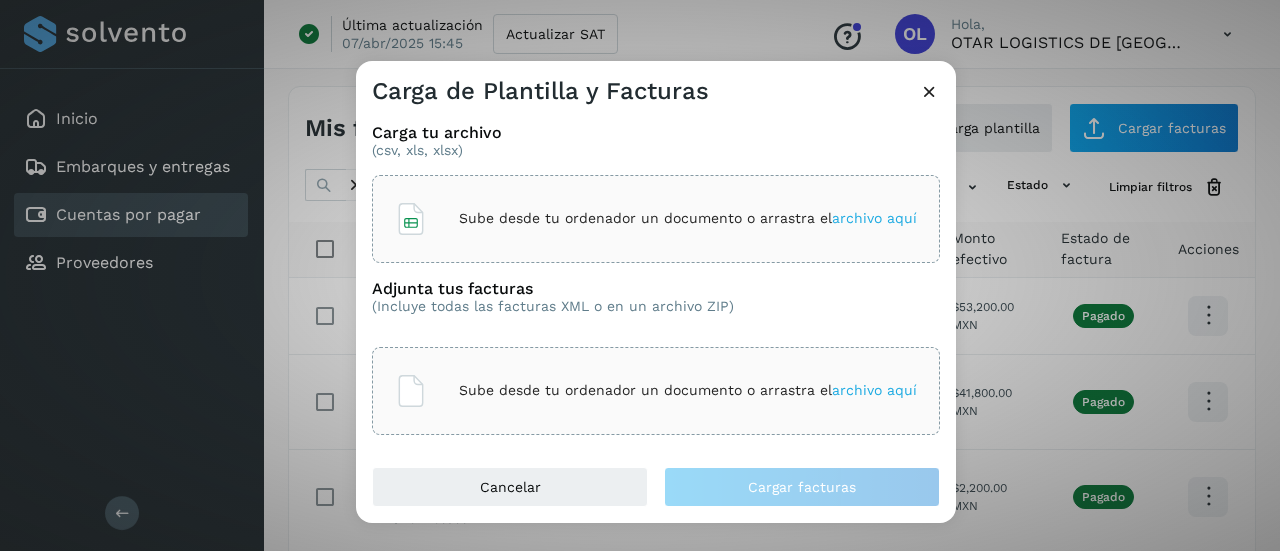 click at bounding box center (929, 91) 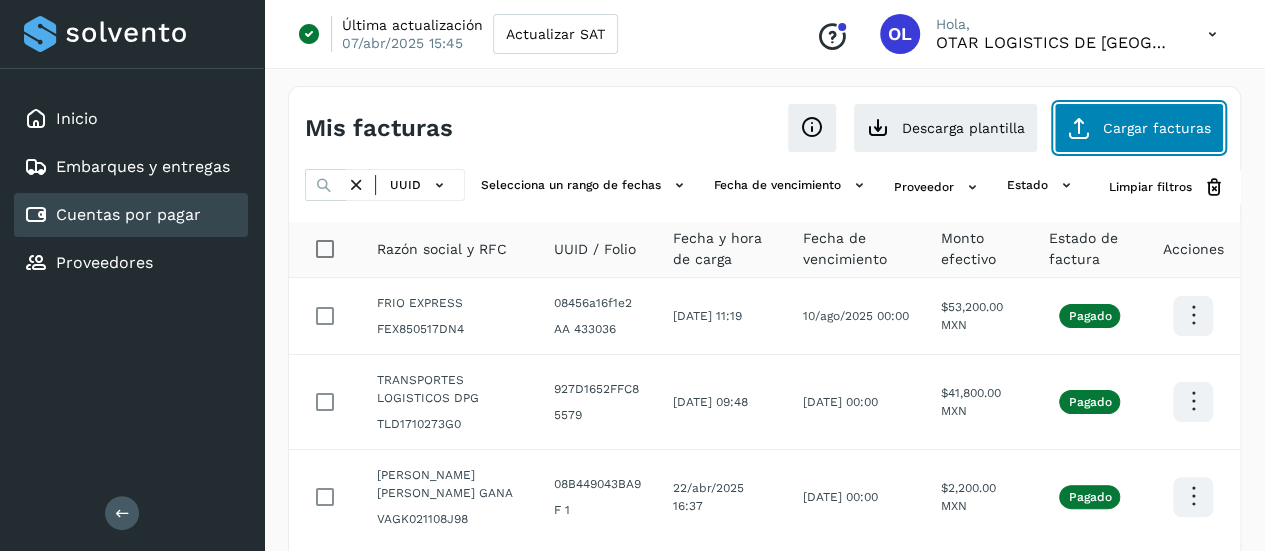 click on "Cargar facturas" 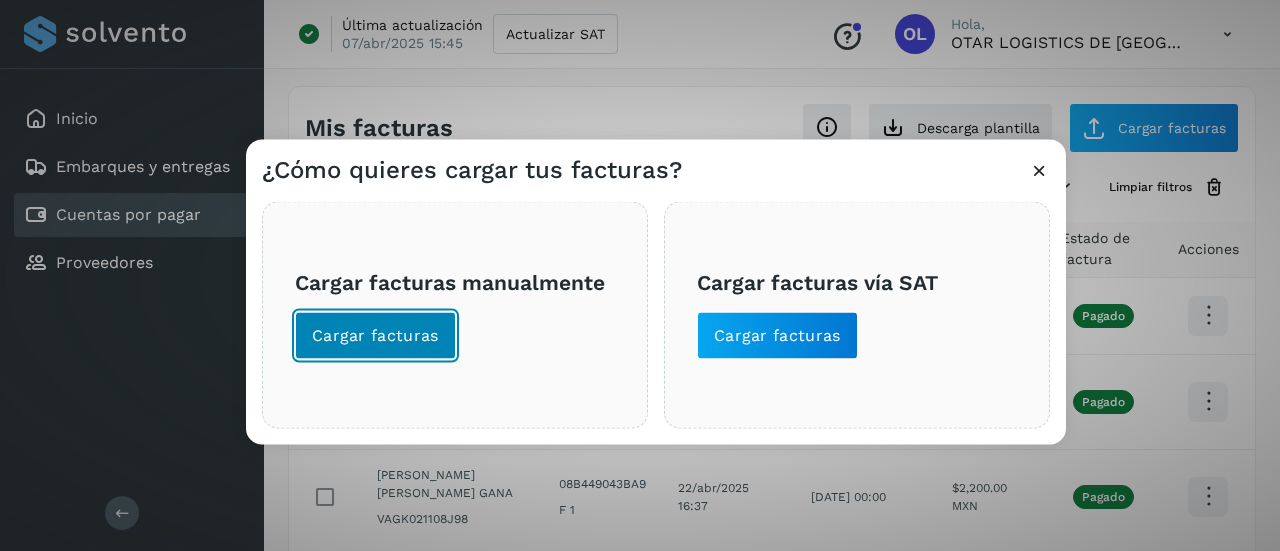 click on "Cargar facturas" 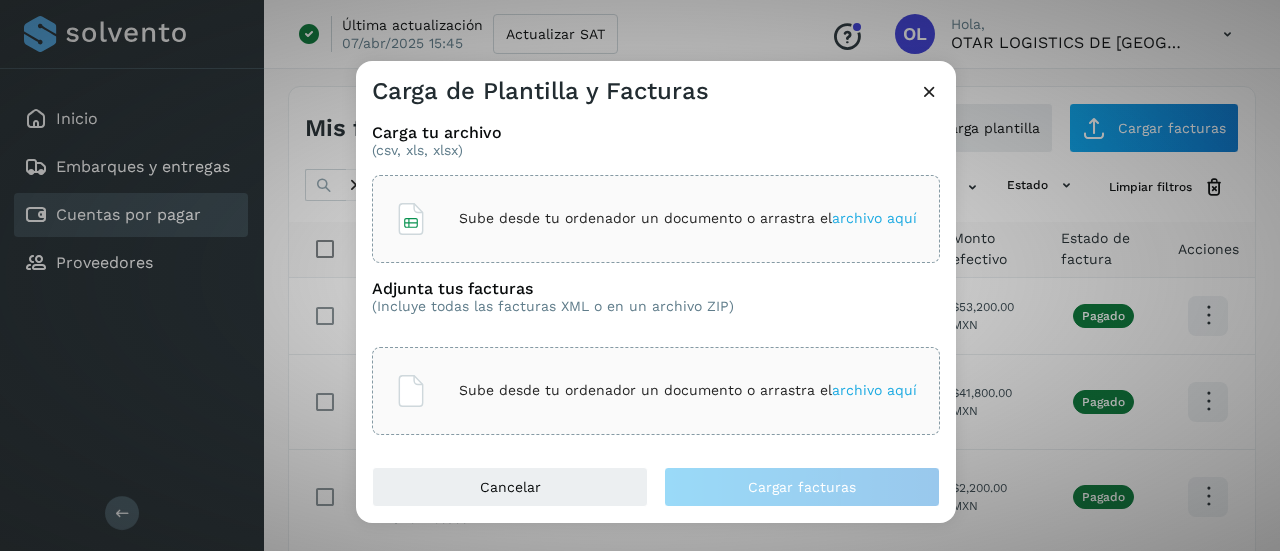 click on "archivo aquí" at bounding box center (874, 218) 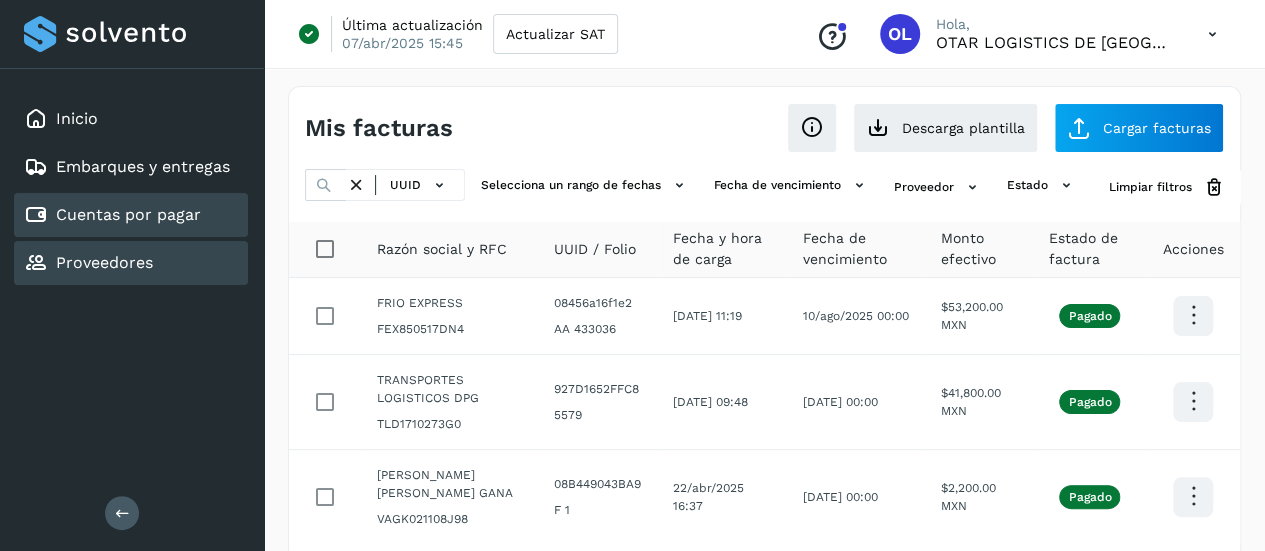 click on "Proveedores" at bounding box center (104, 262) 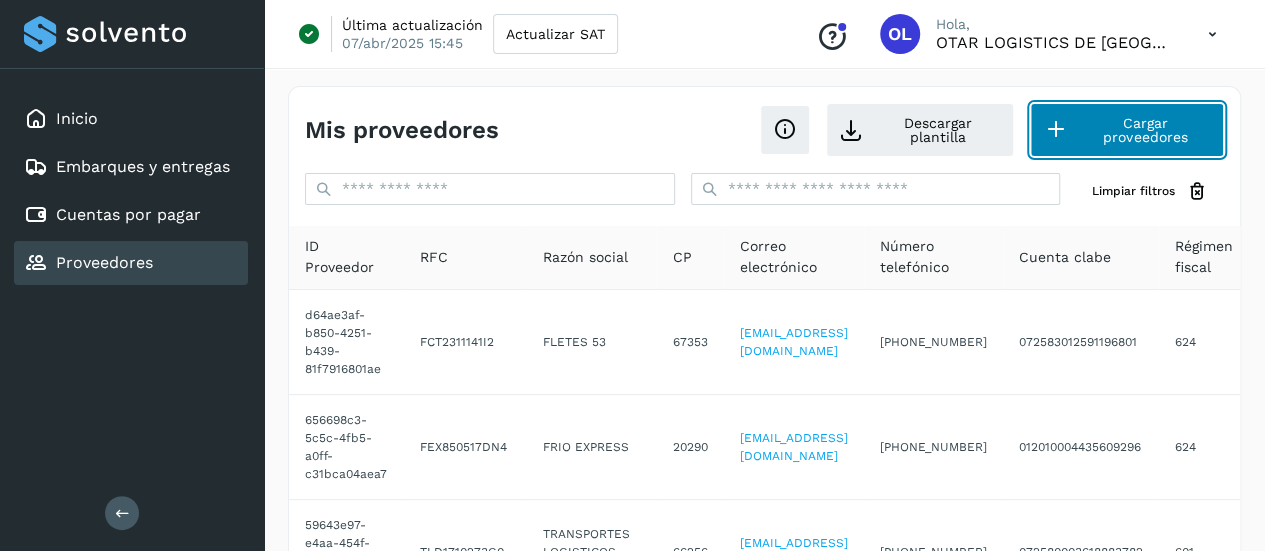 click on "Cargar proveedores" at bounding box center (1127, 130) 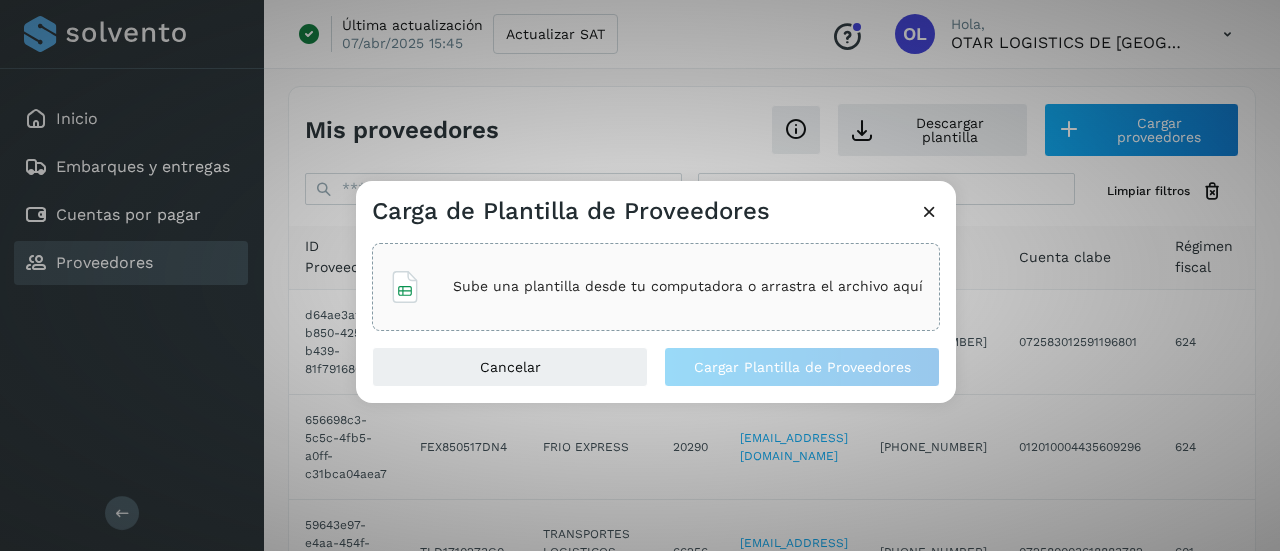 click at bounding box center (929, 211) 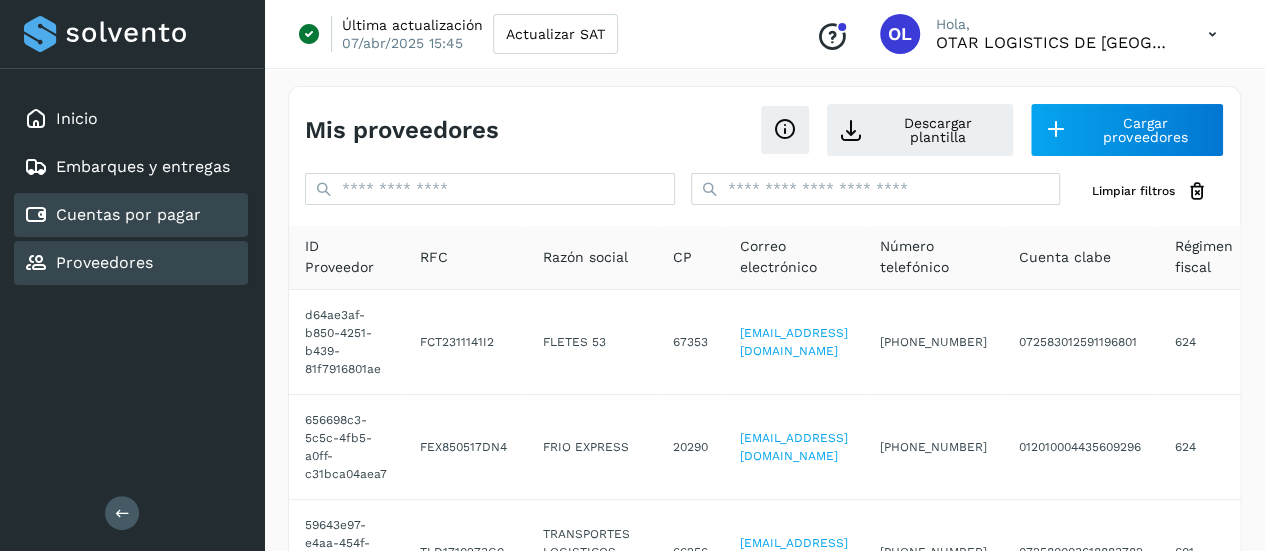 click on "Cuentas por pagar" at bounding box center (112, 215) 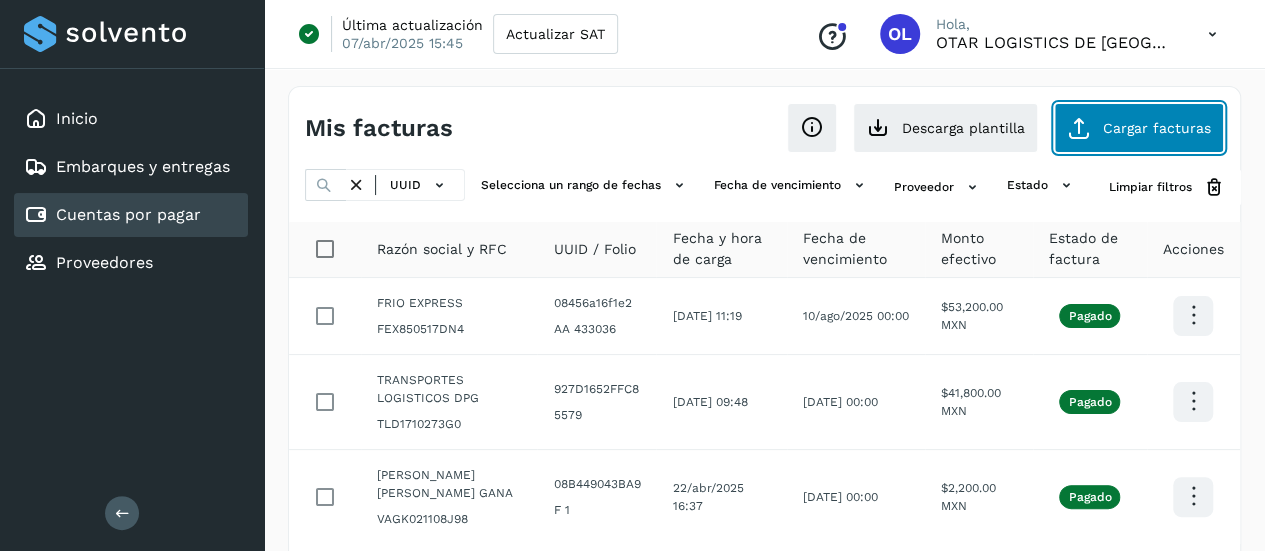 click on "Cargar facturas" 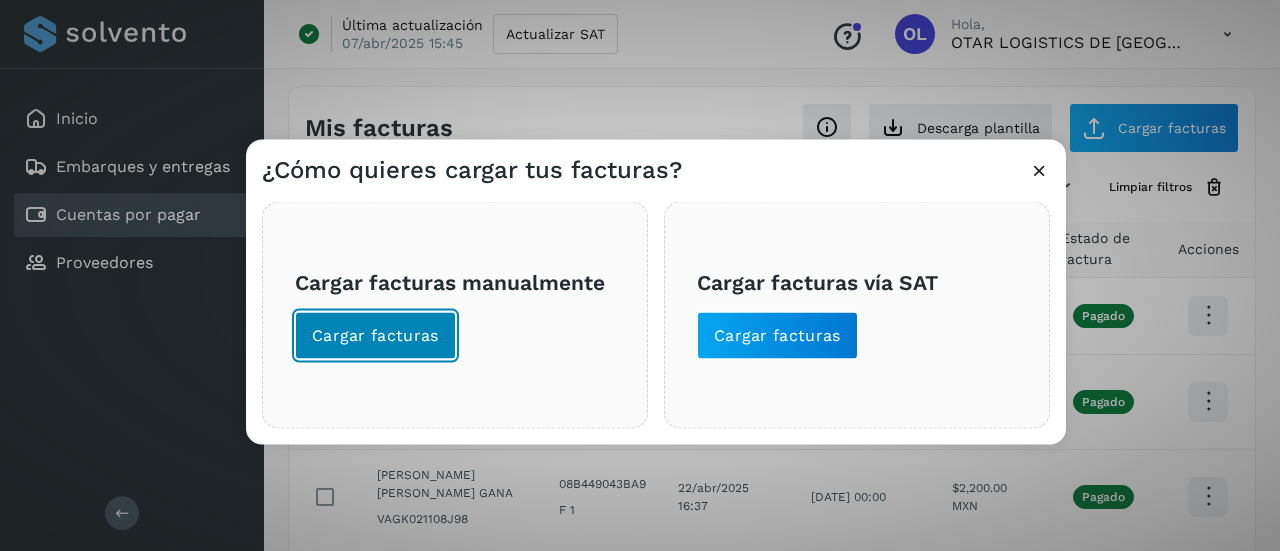click on "Cargar facturas" 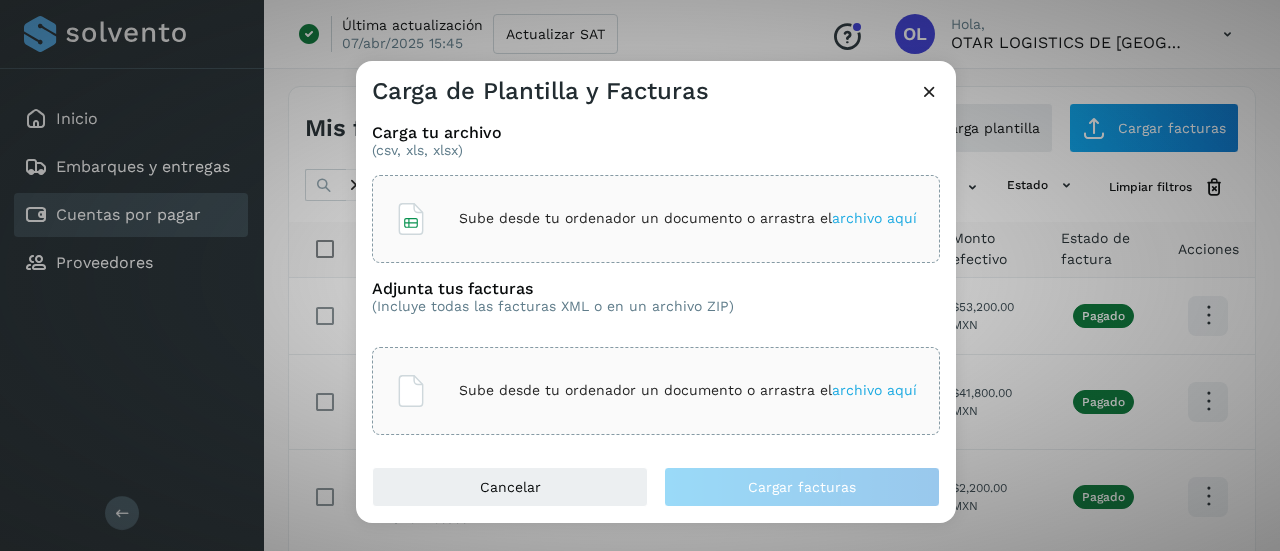 click on "archivo aquí" at bounding box center (874, 218) 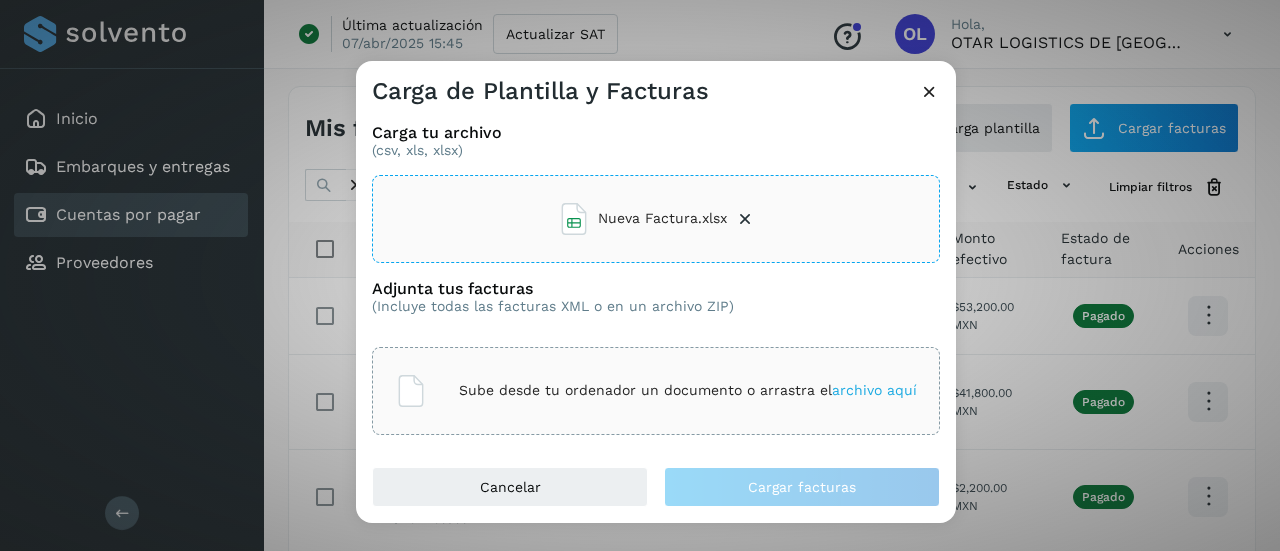 click on "archivo aquí" at bounding box center (874, 390) 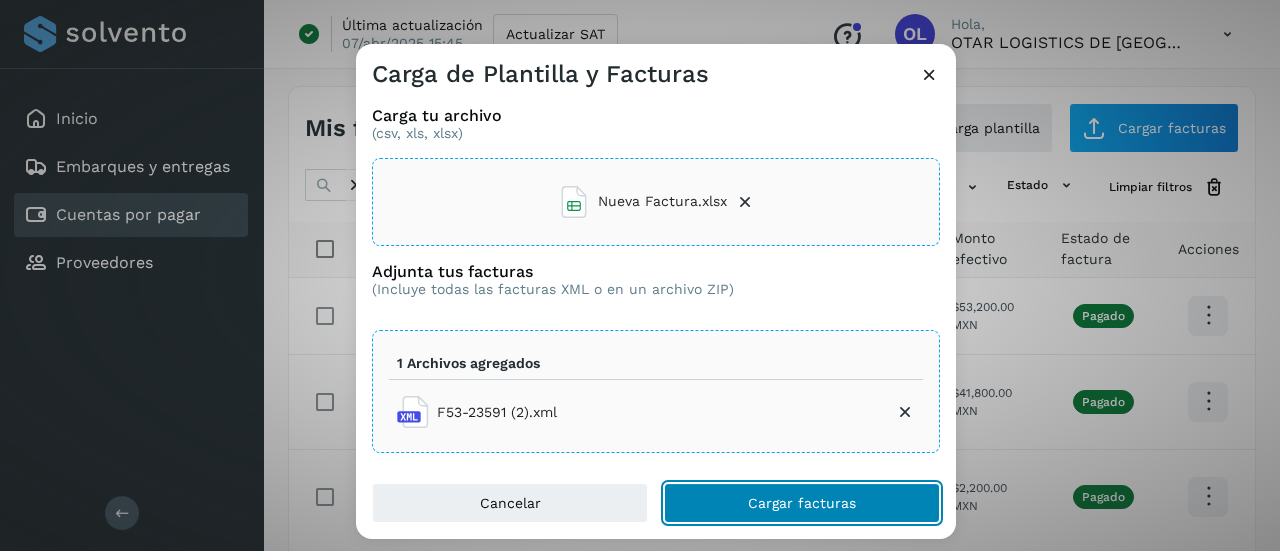 click on "Cargar facturas" 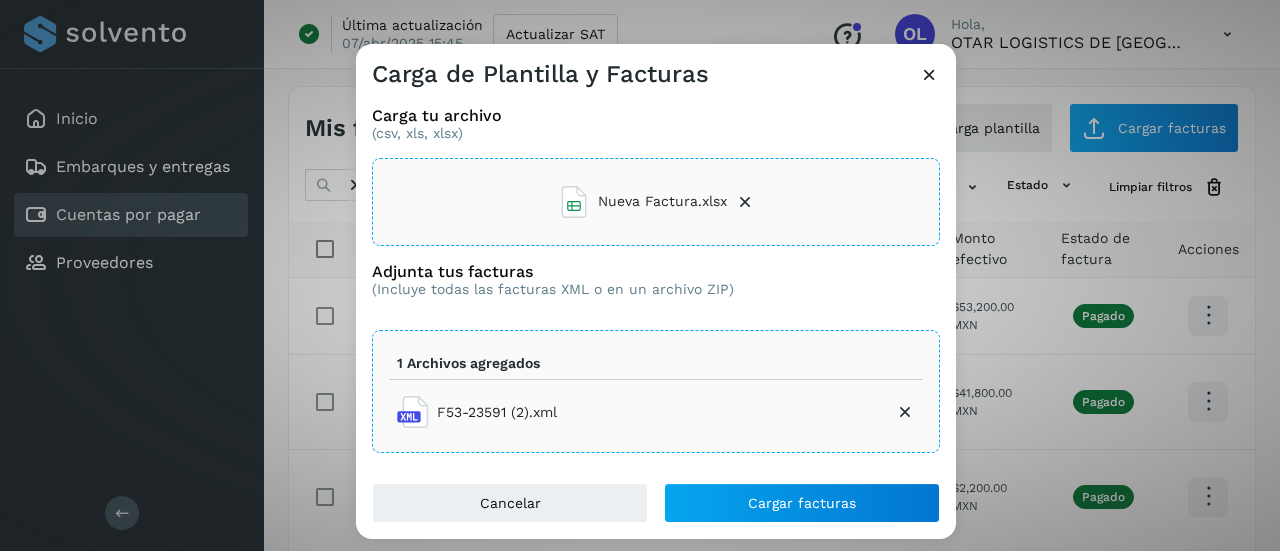 click at bounding box center [929, 74] 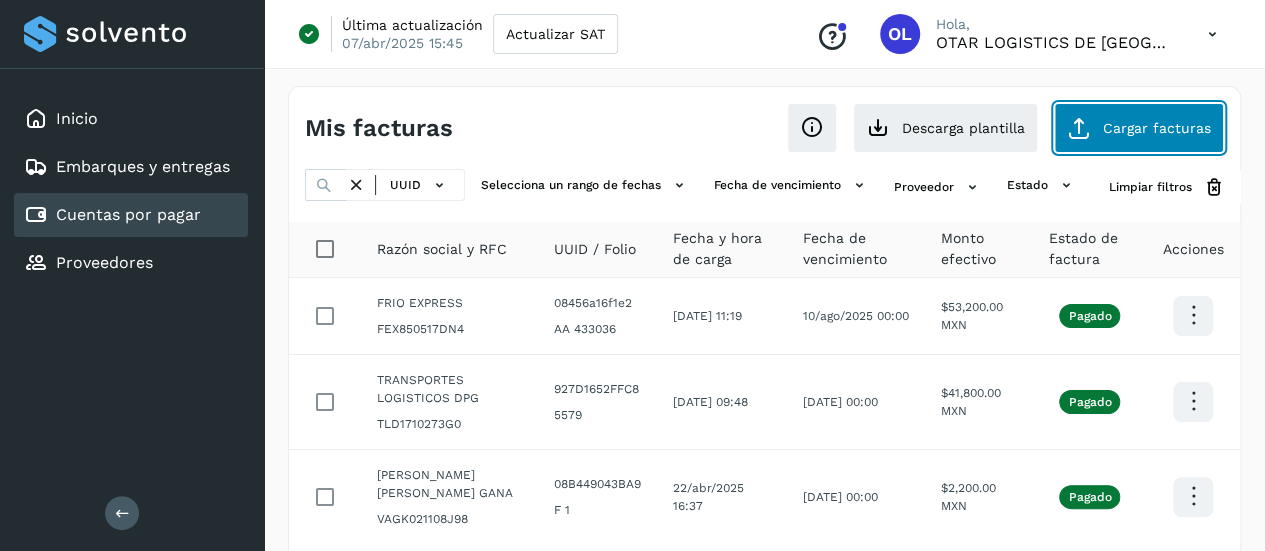 click on "Cargar facturas" 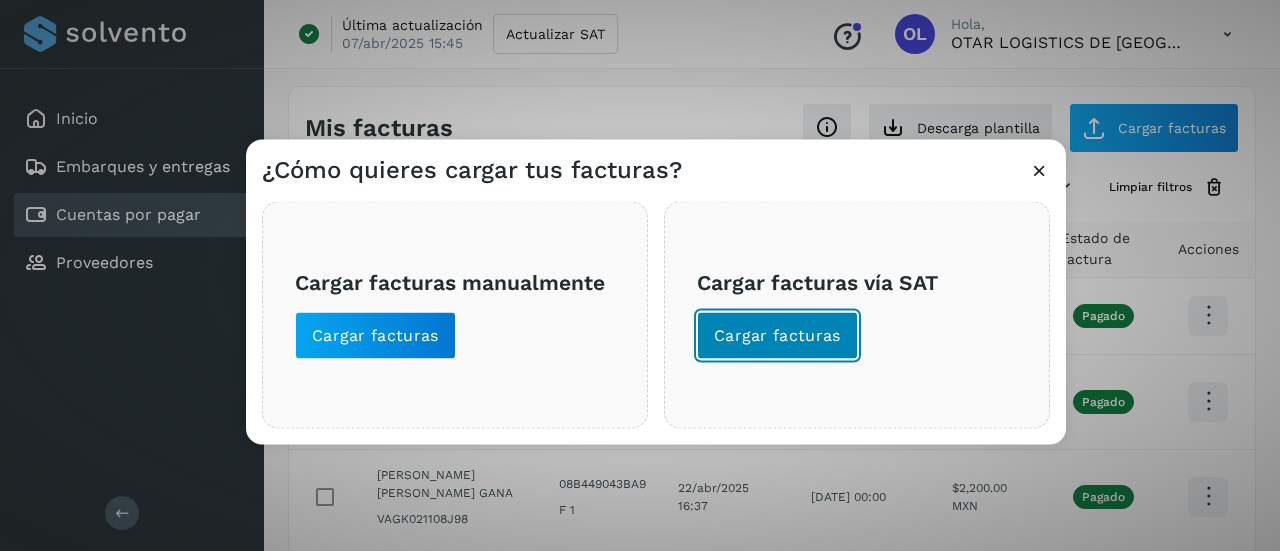 click on "Cargar facturas" 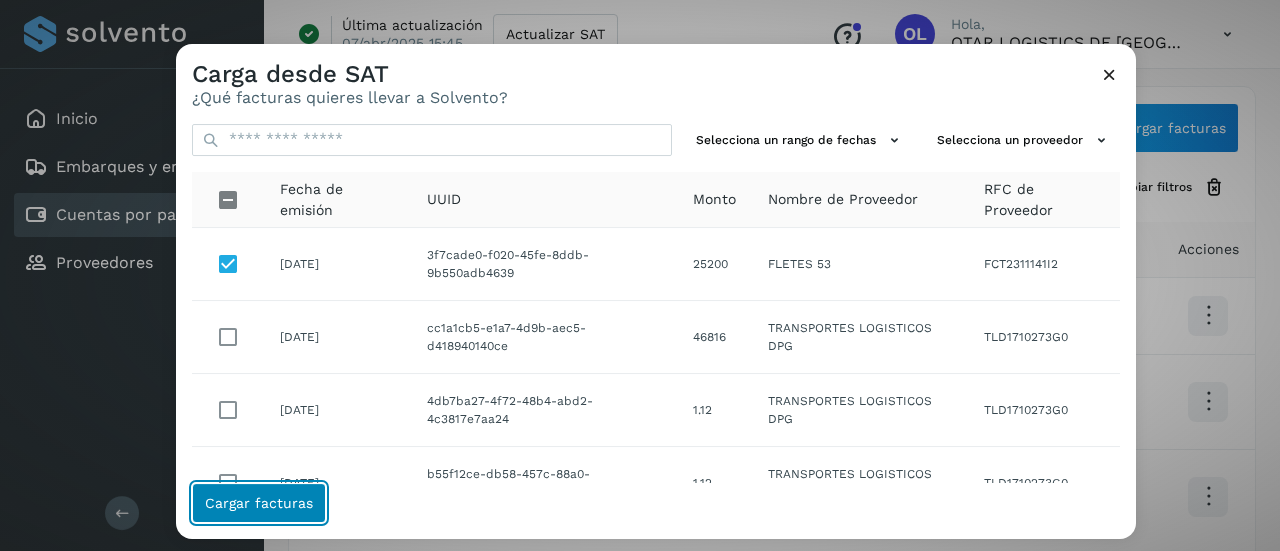 click on "Cargar facturas" 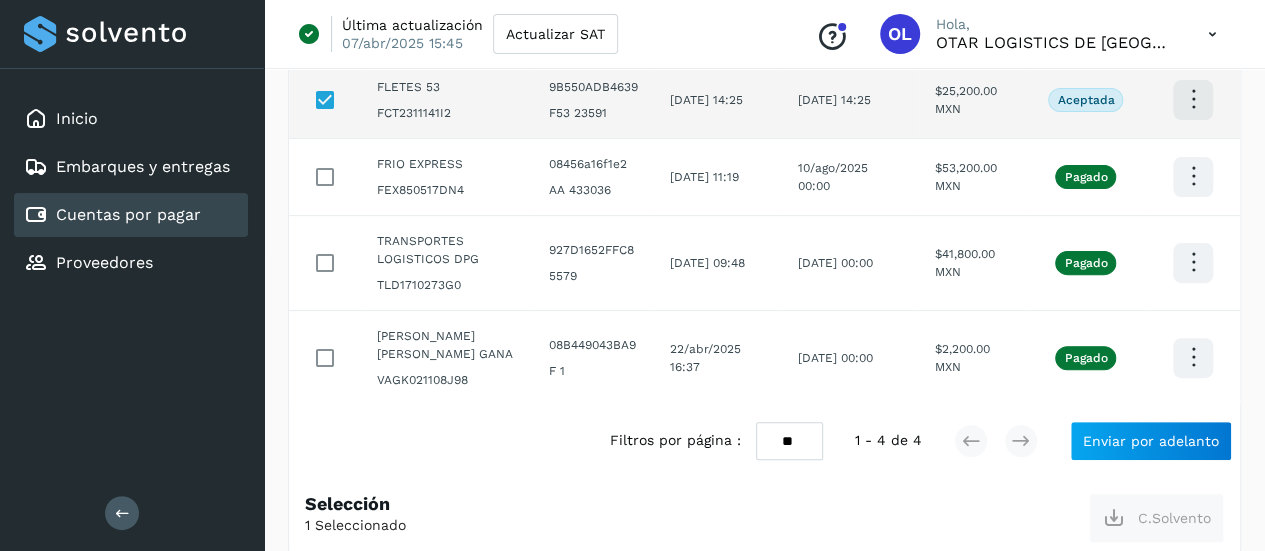 scroll, scrollTop: 240, scrollLeft: 0, axis: vertical 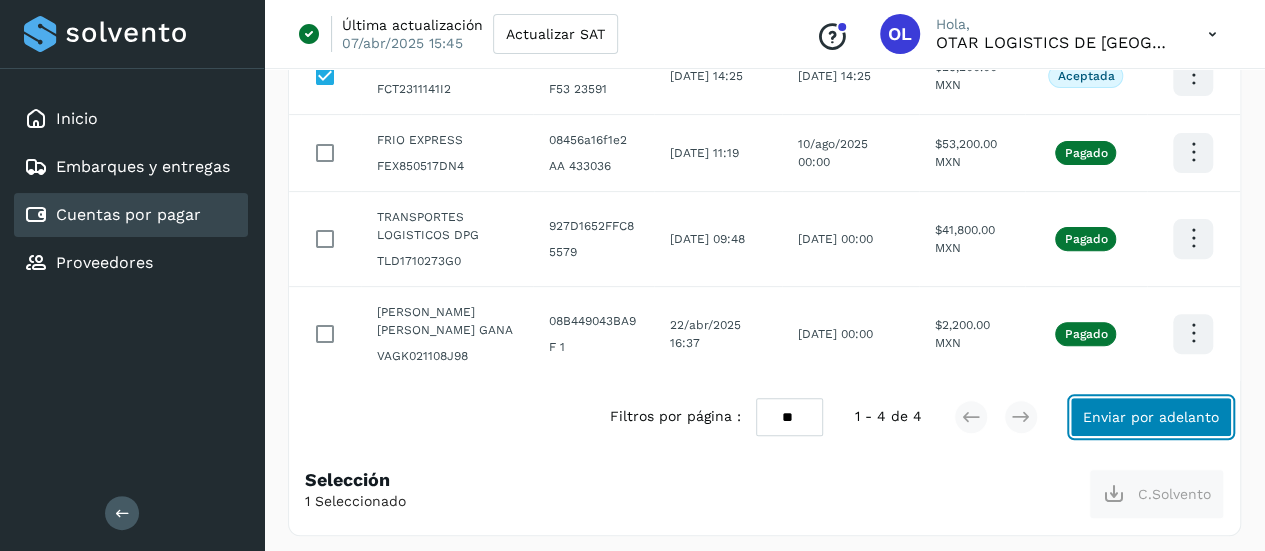 click on "Enviar por adelanto" 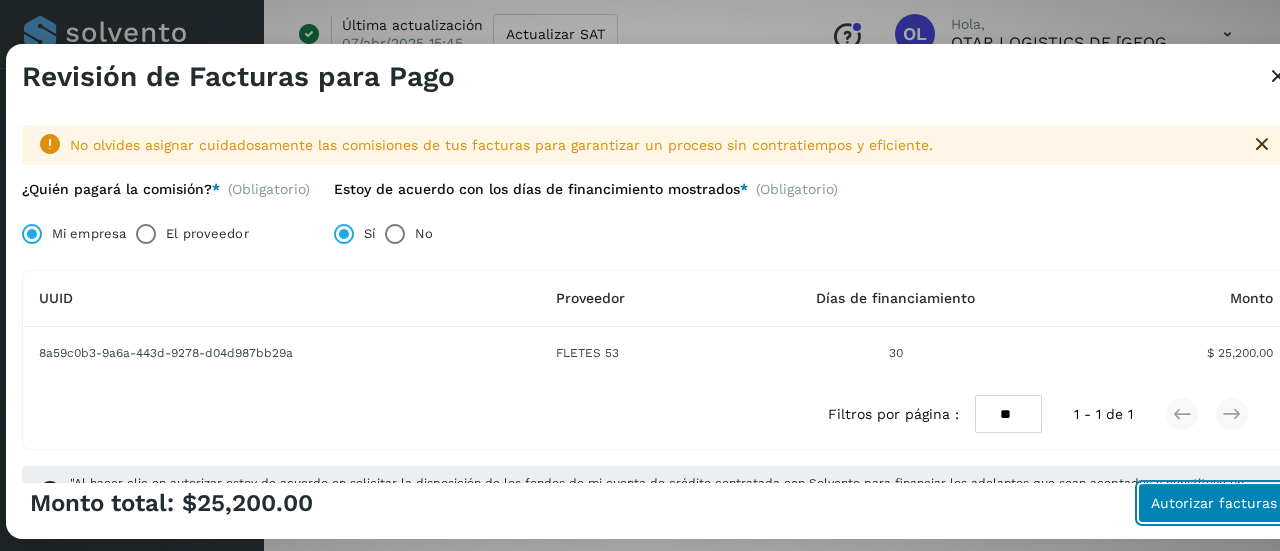 click on "Autorizar facturas" 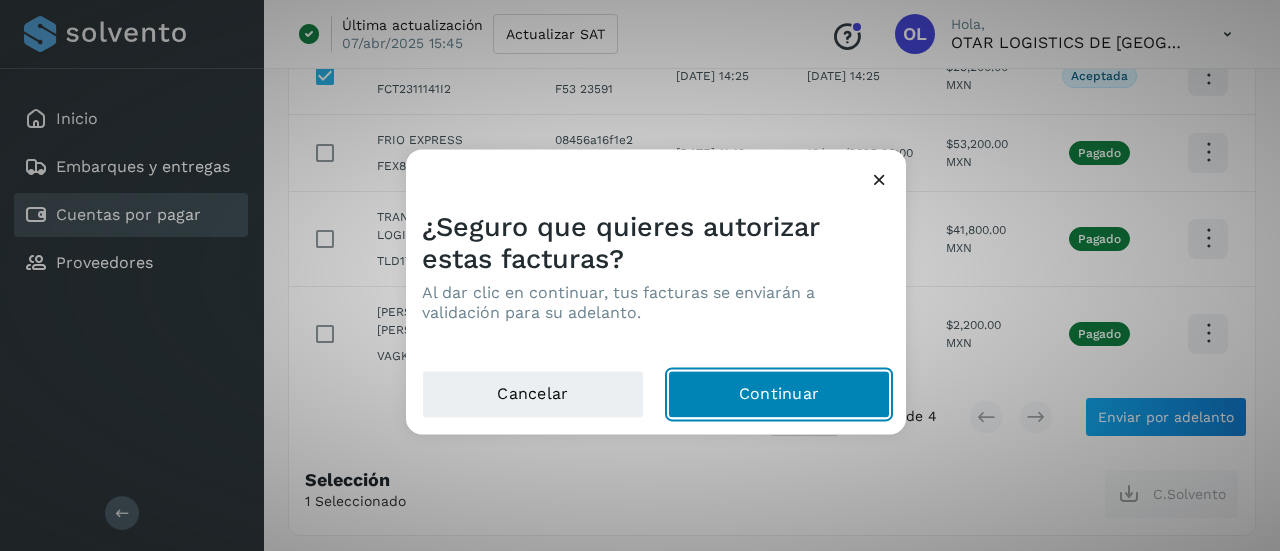 click on "Continuar" 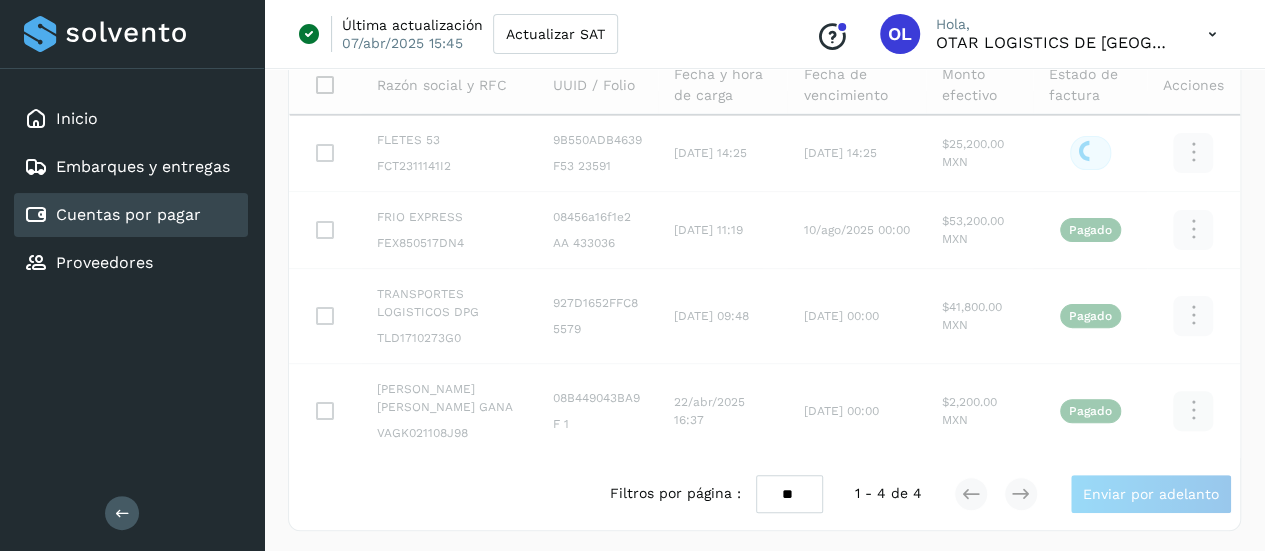 scroll, scrollTop: 163, scrollLeft: 0, axis: vertical 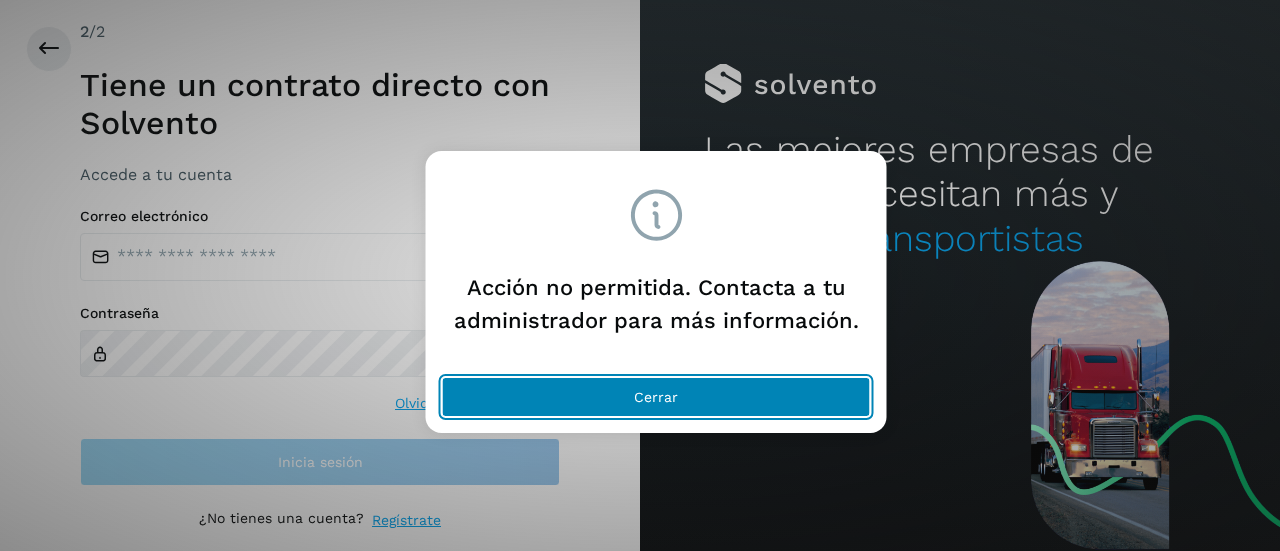 click on "Cerrar" 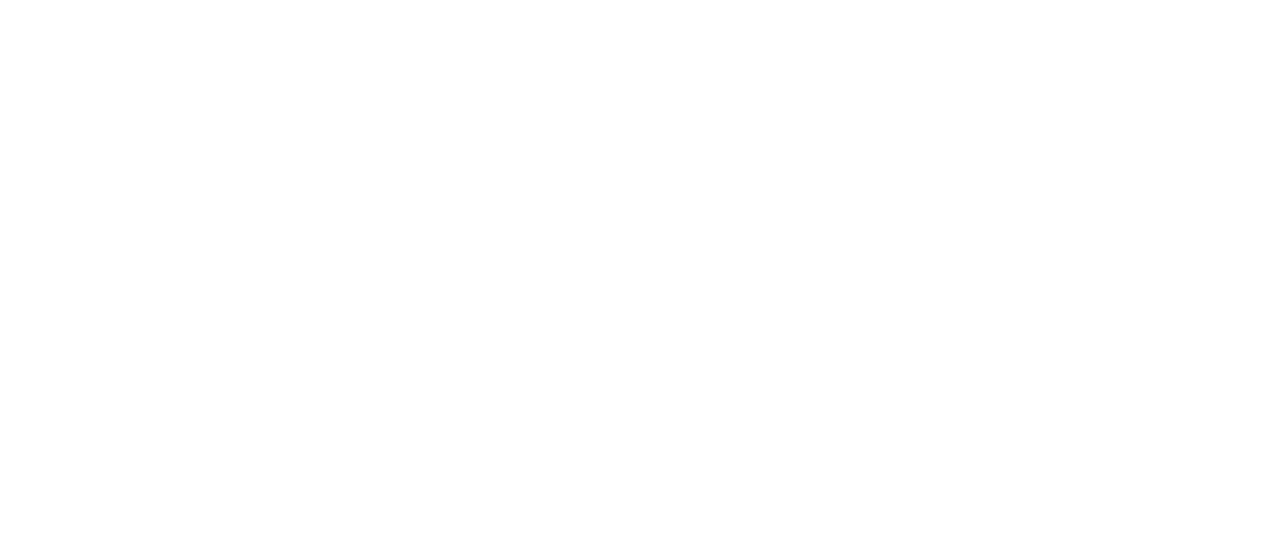 scroll, scrollTop: 0, scrollLeft: 0, axis: both 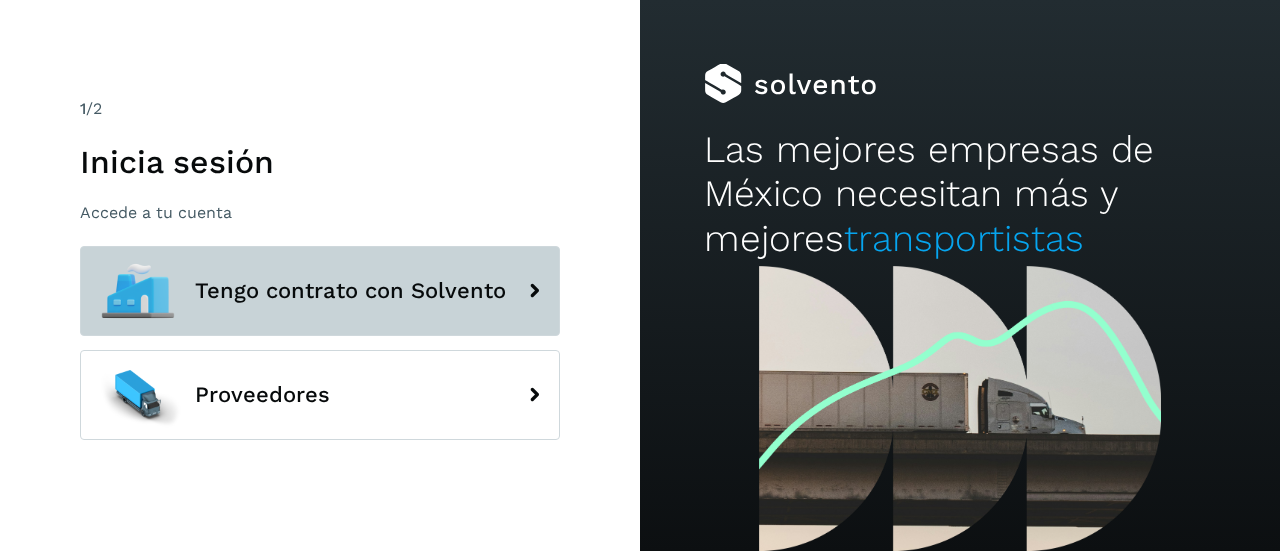 click on "Tengo contrato con Solvento" 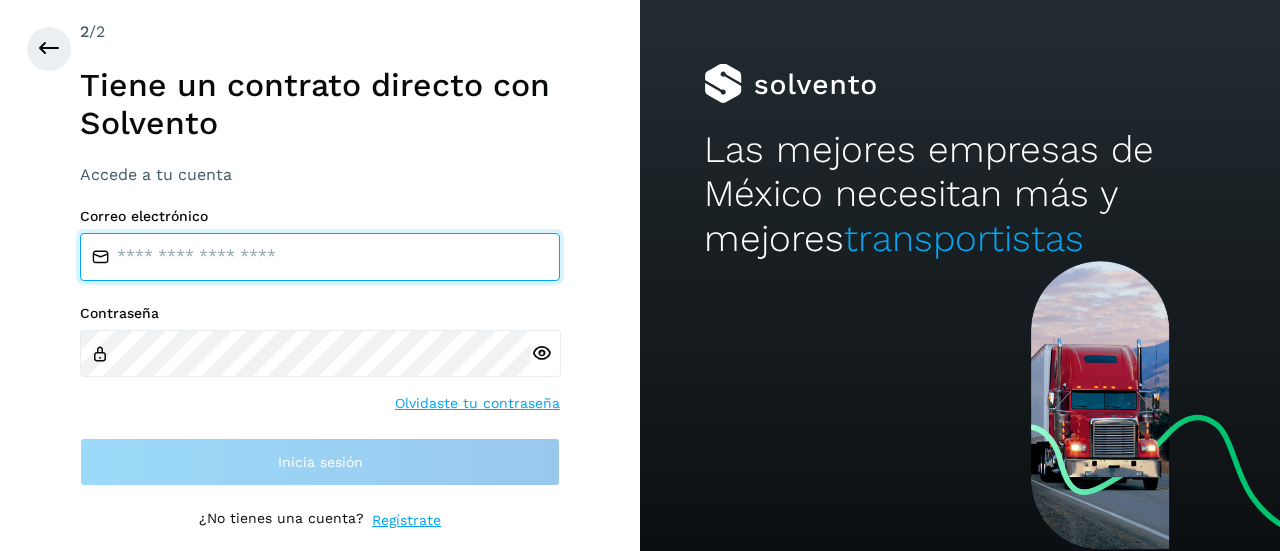 click at bounding box center (320, 257) 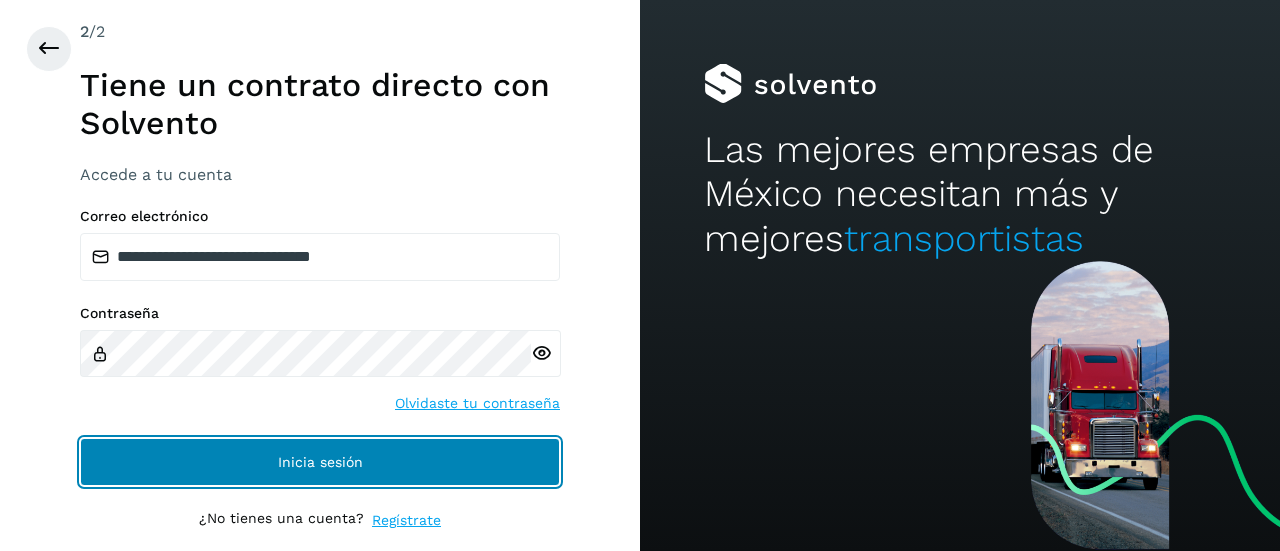 click on "Inicia sesión" at bounding box center (320, 462) 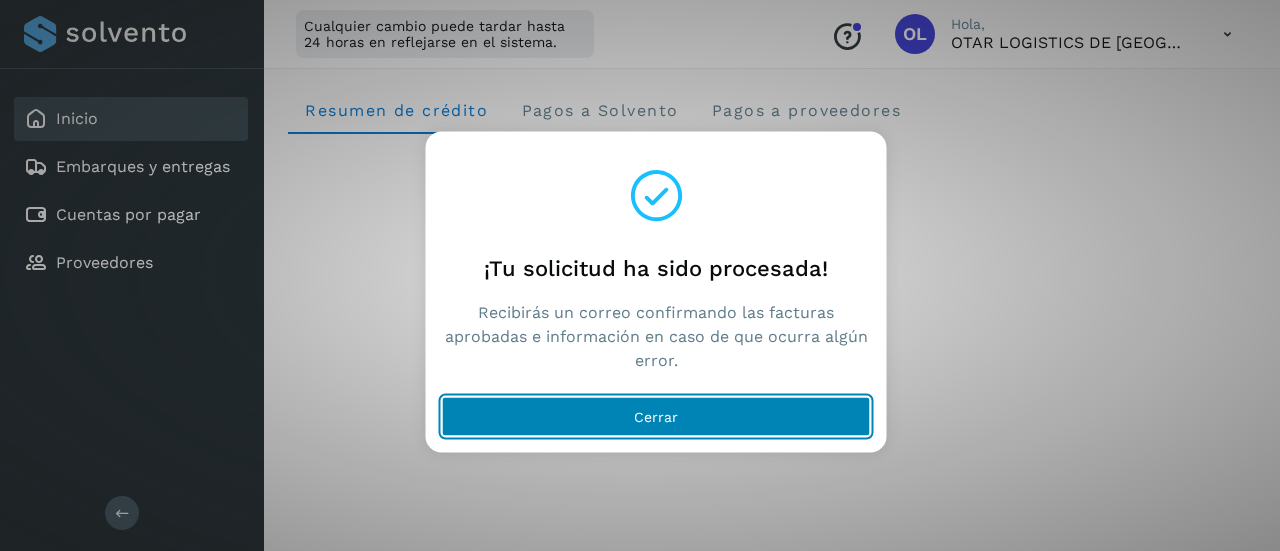 click on "Cerrar" 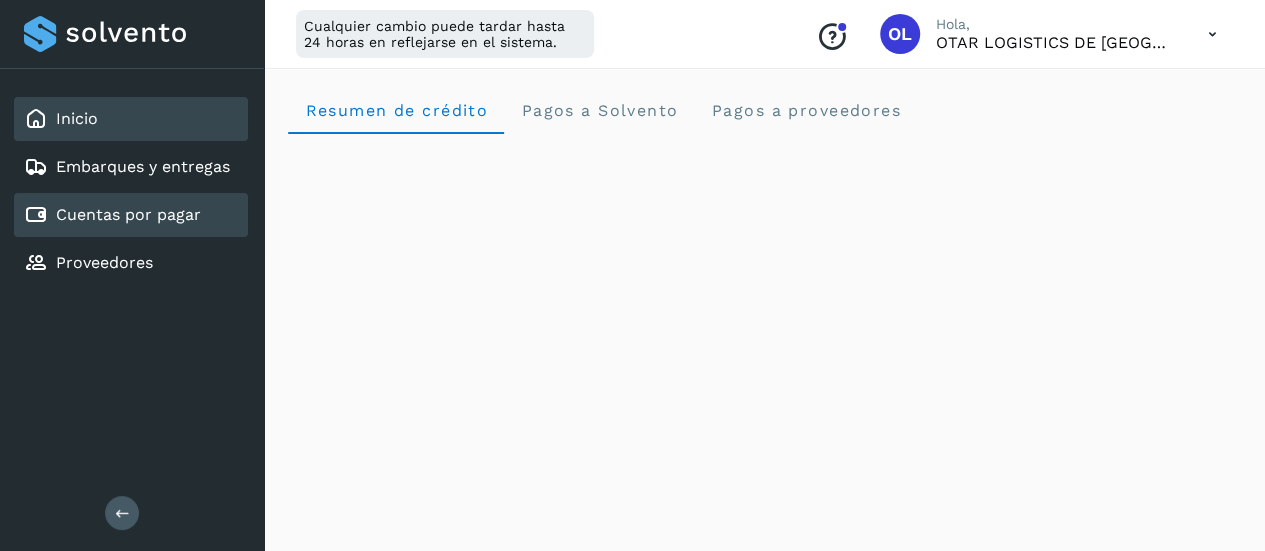 click on "Cuentas por pagar" at bounding box center (128, 214) 